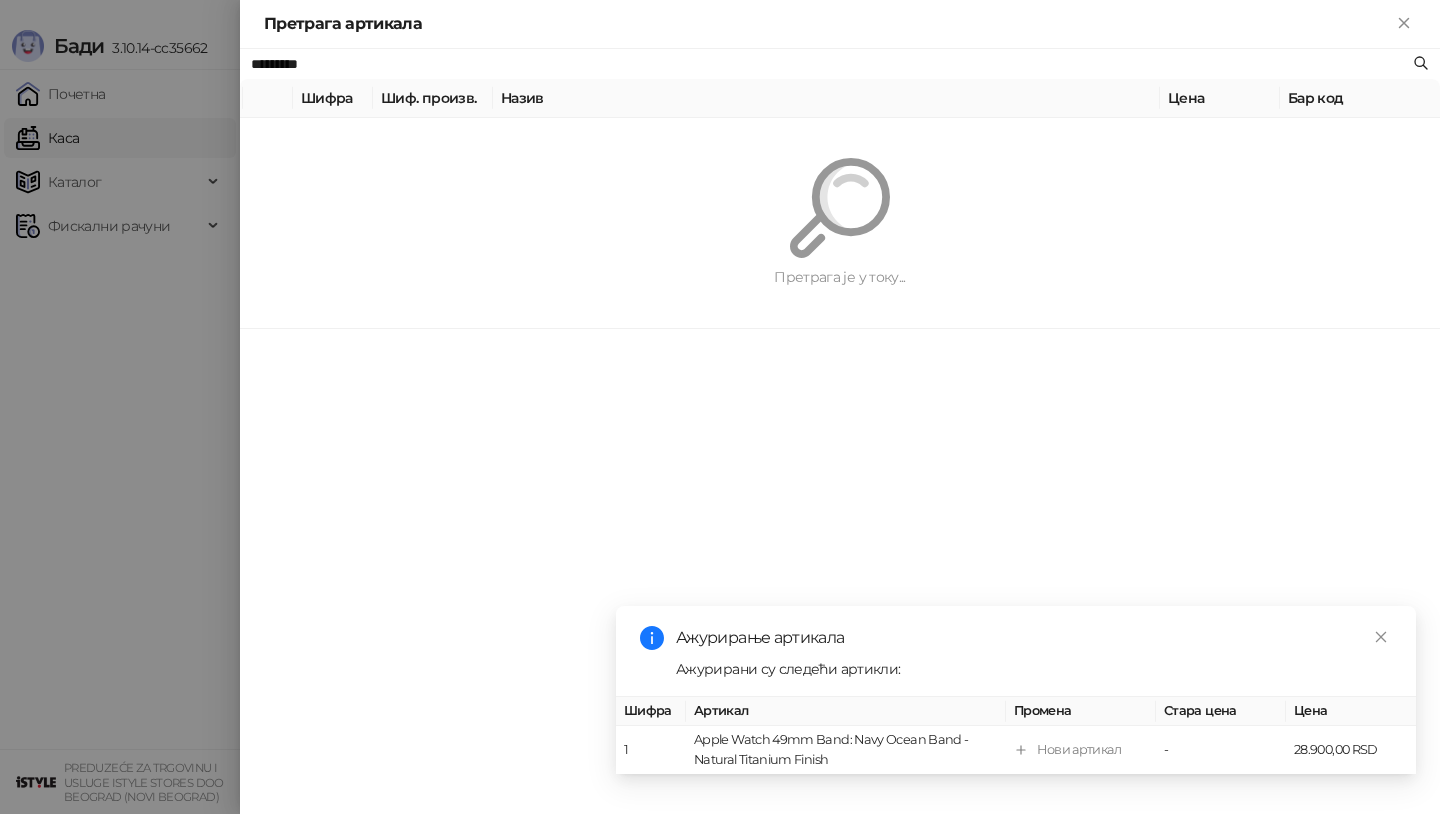 scroll, scrollTop: 0, scrollLeft: 0, axis: both 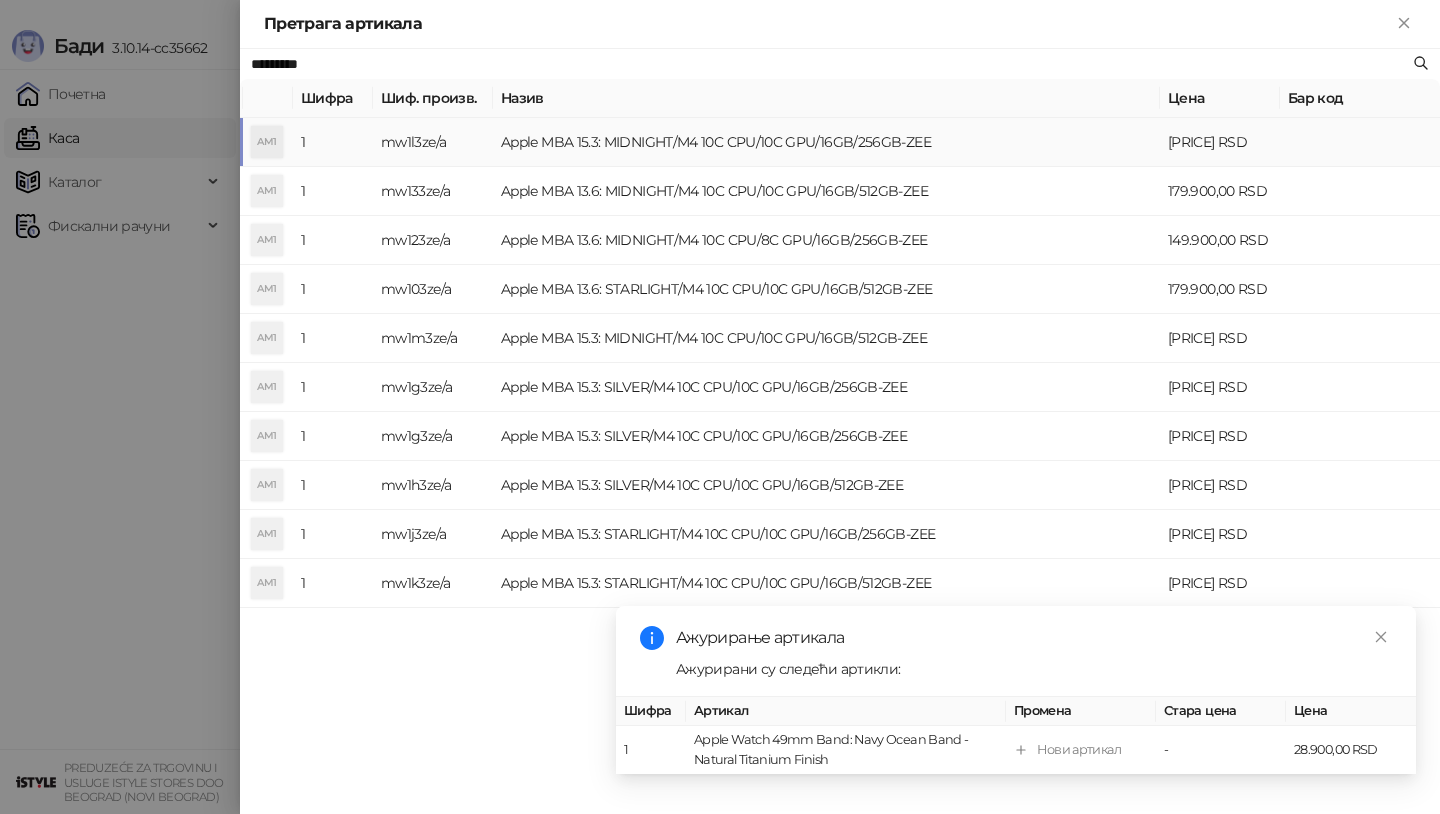 click on "AM1" at bounding box center (267, 142) 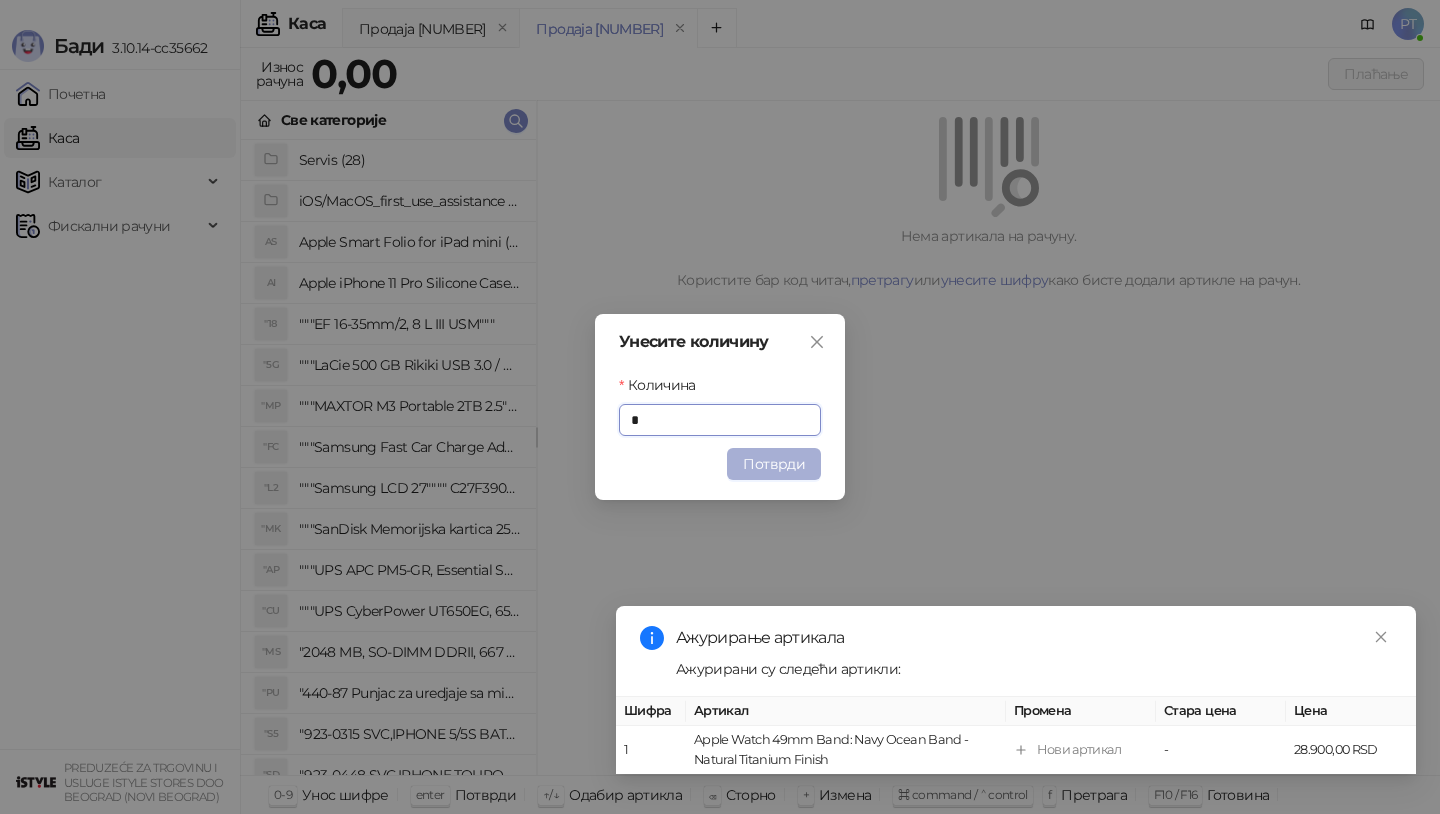 click on "Потврди" at bounding box center (774, 464) 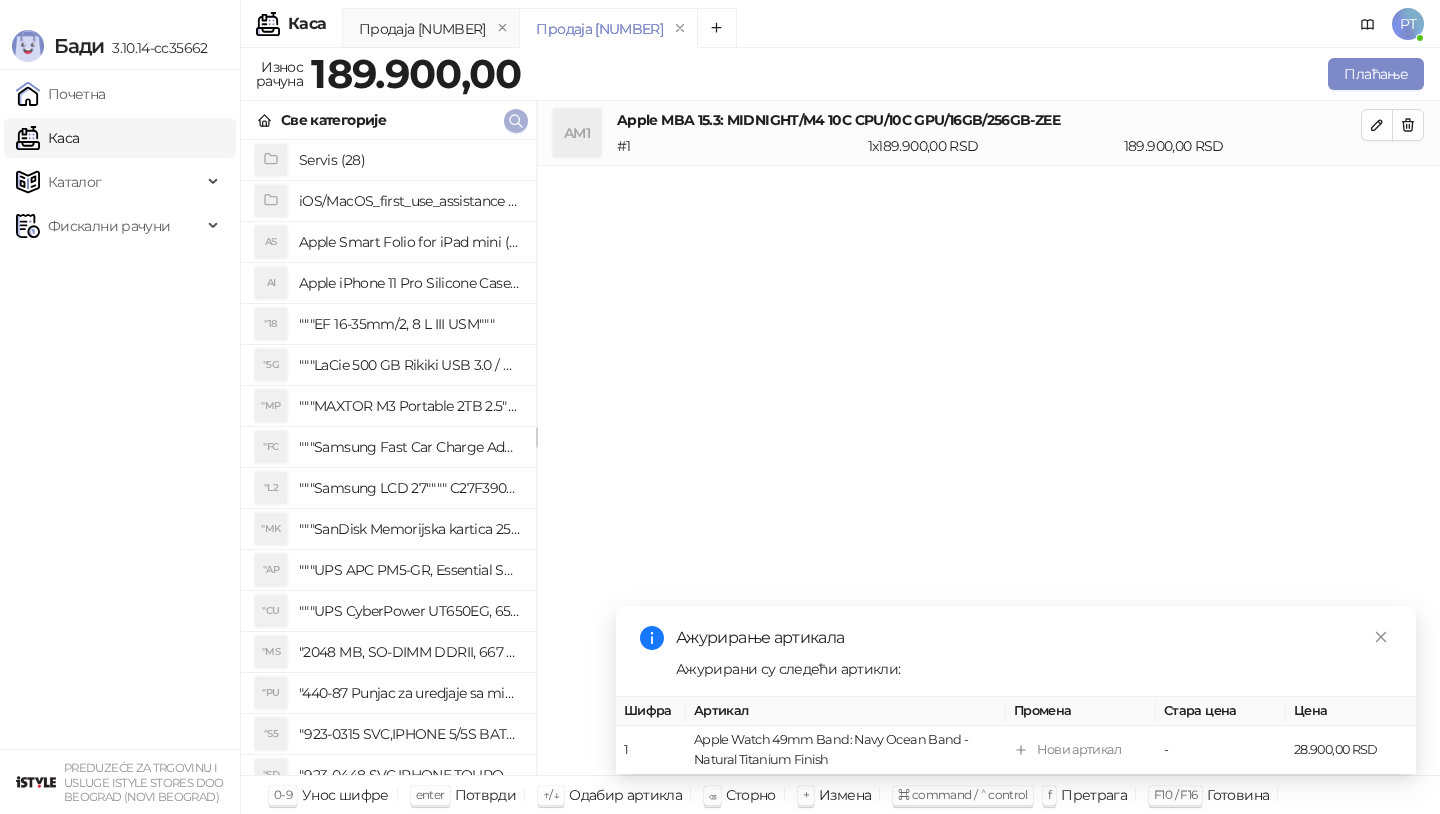 click 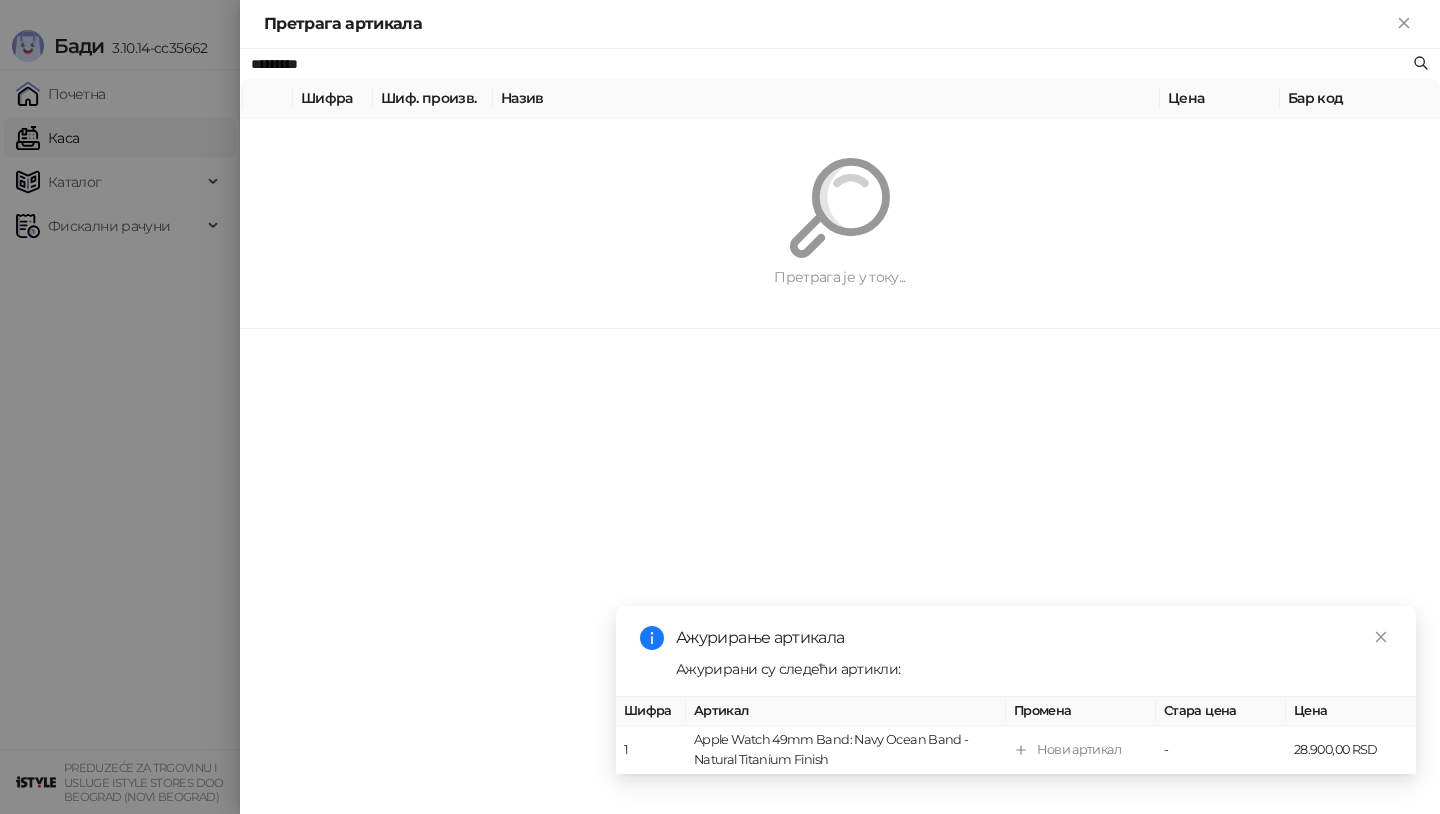 paste 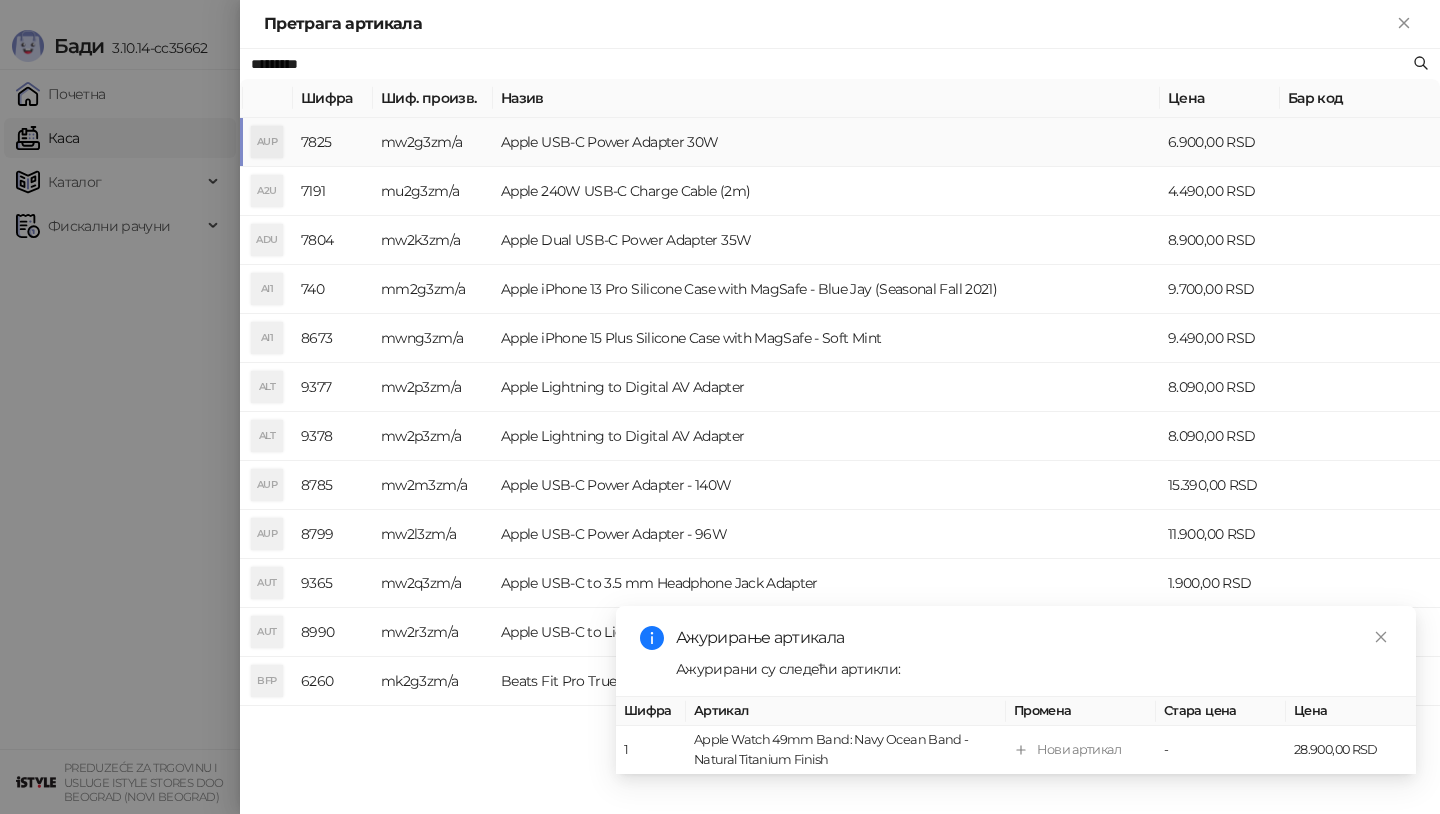 click on "AUP" at bounding box center (267, 142) 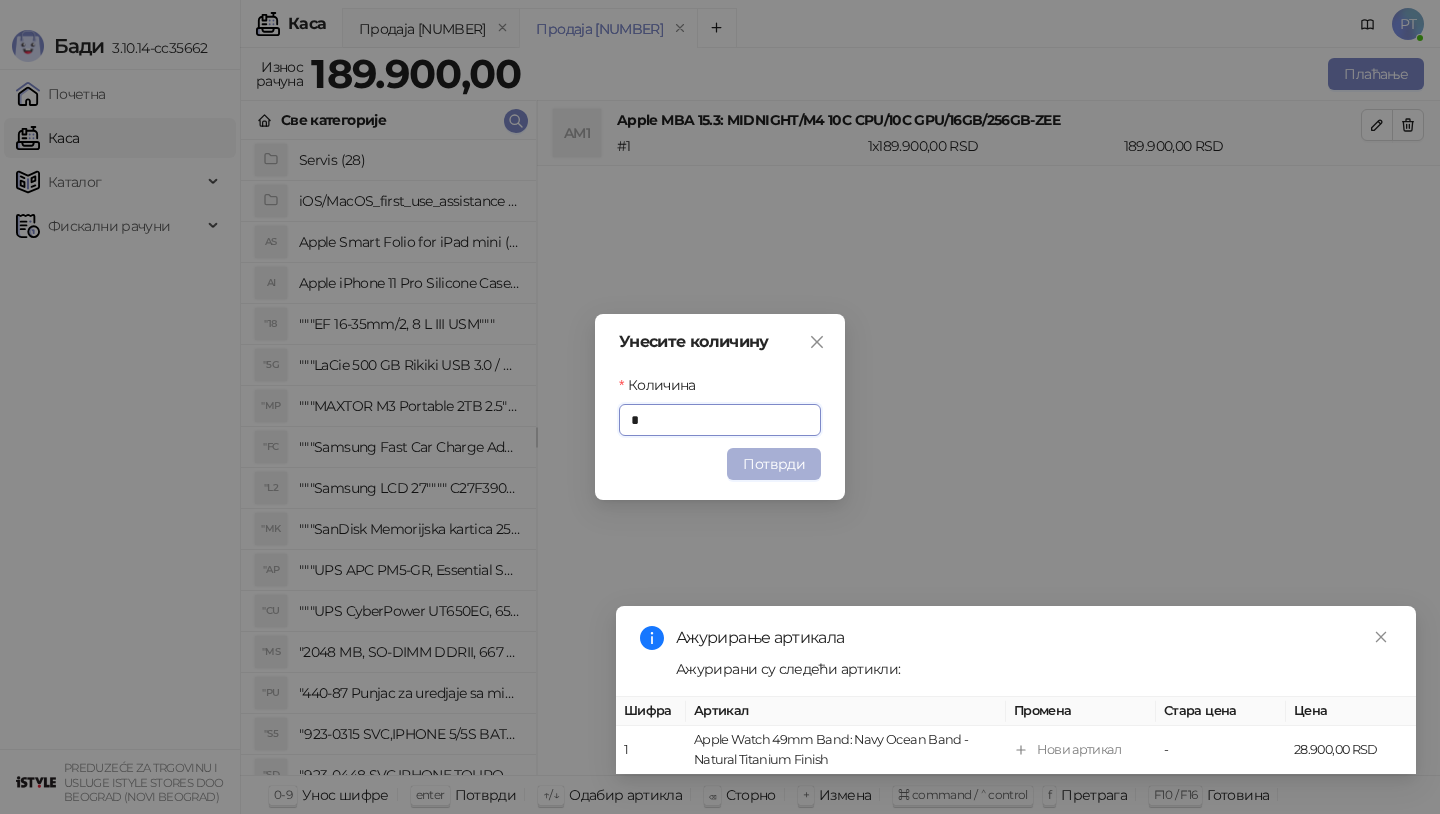click on "Потврди" at bounding box center [774, 464] 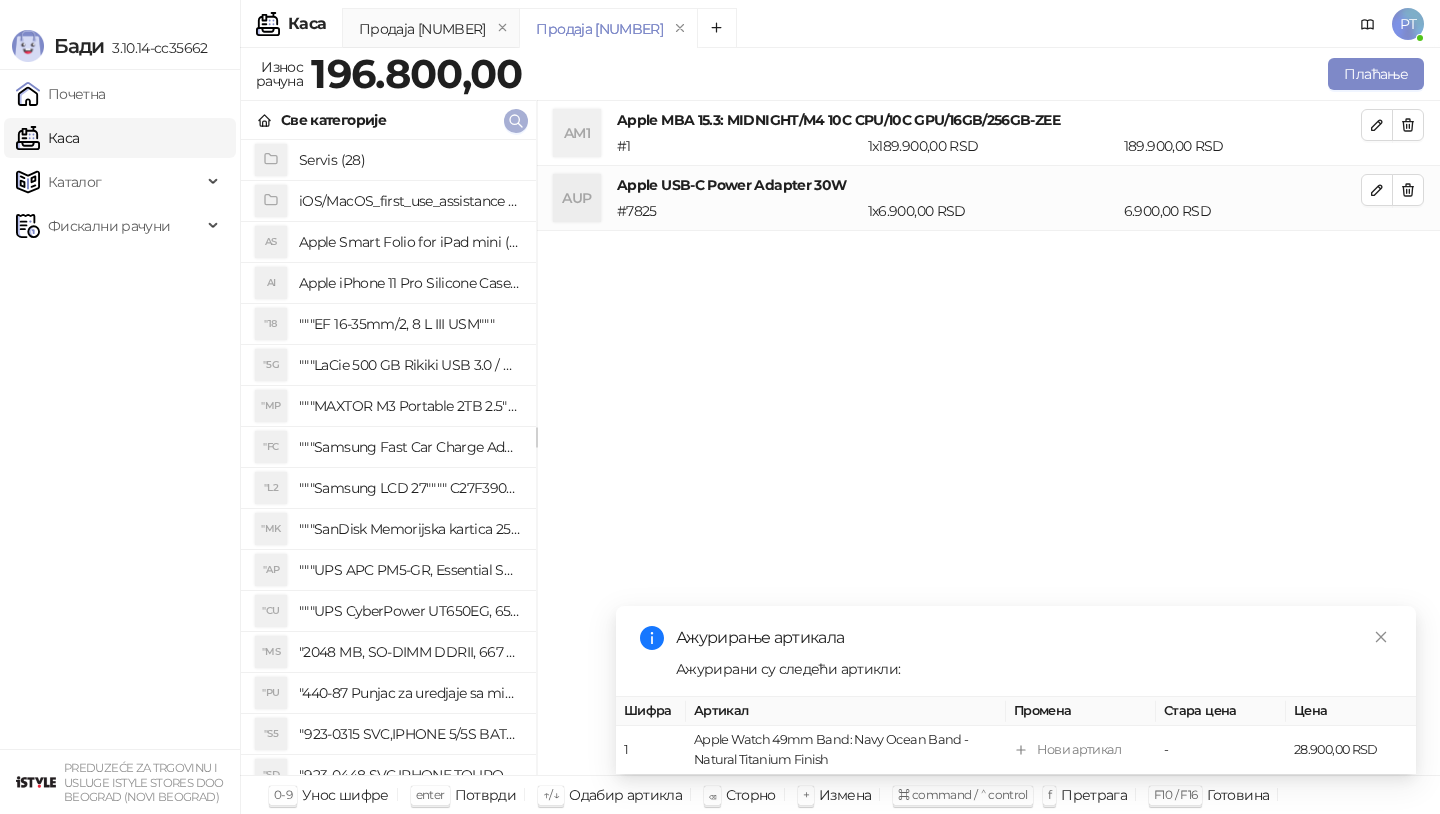 click 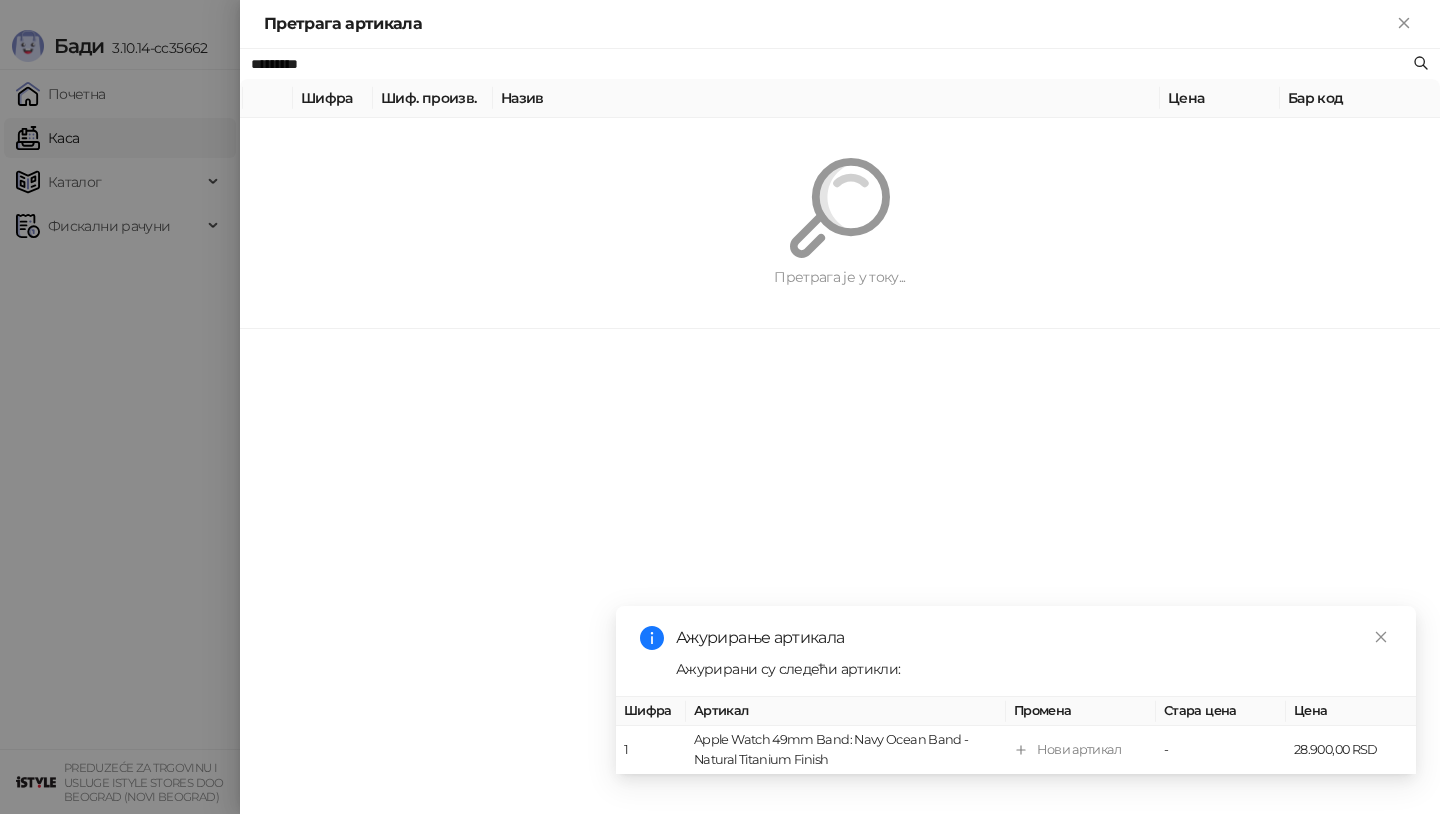 paste 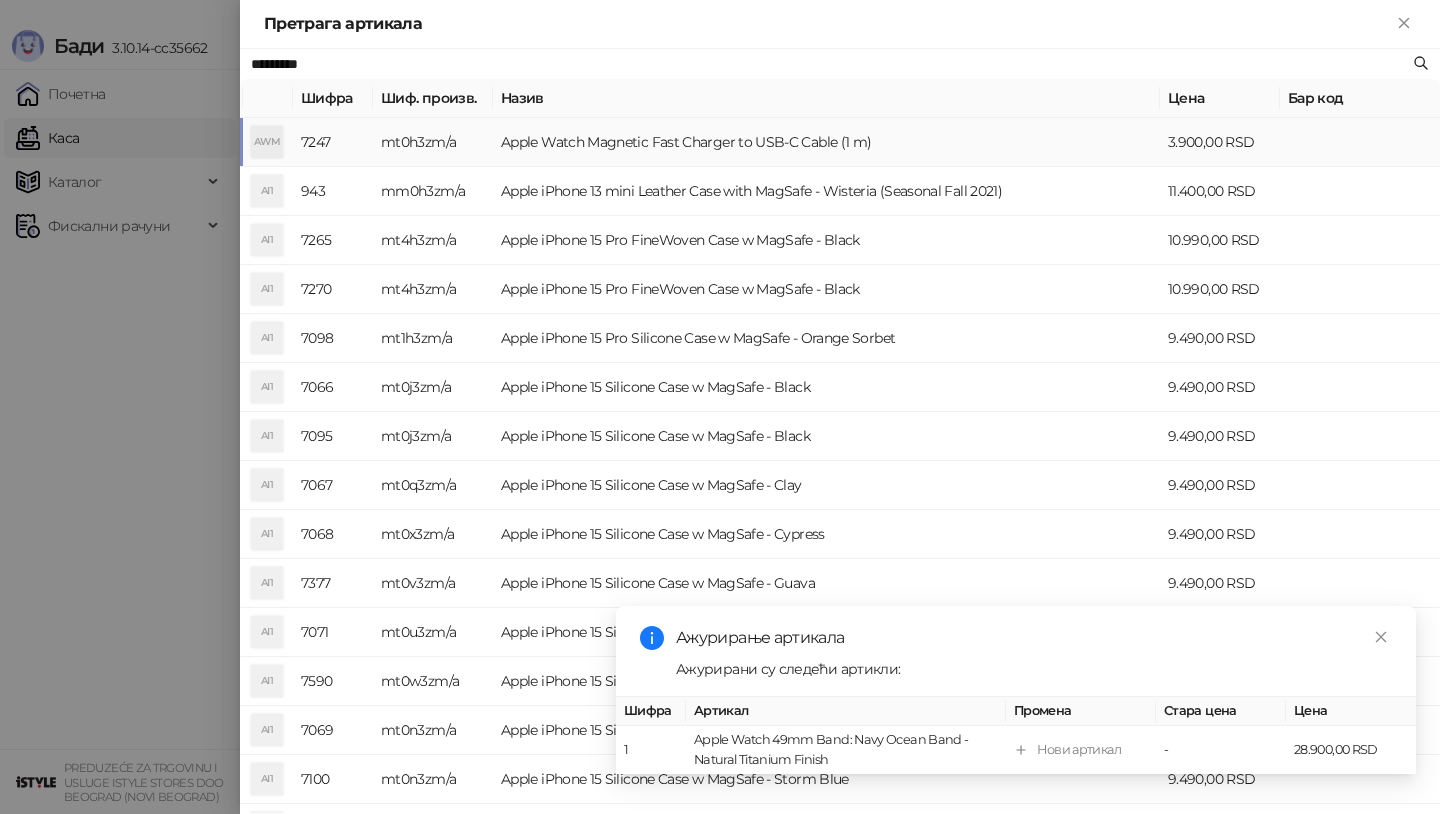 click on "AWM" at bounding box center (267, 142) 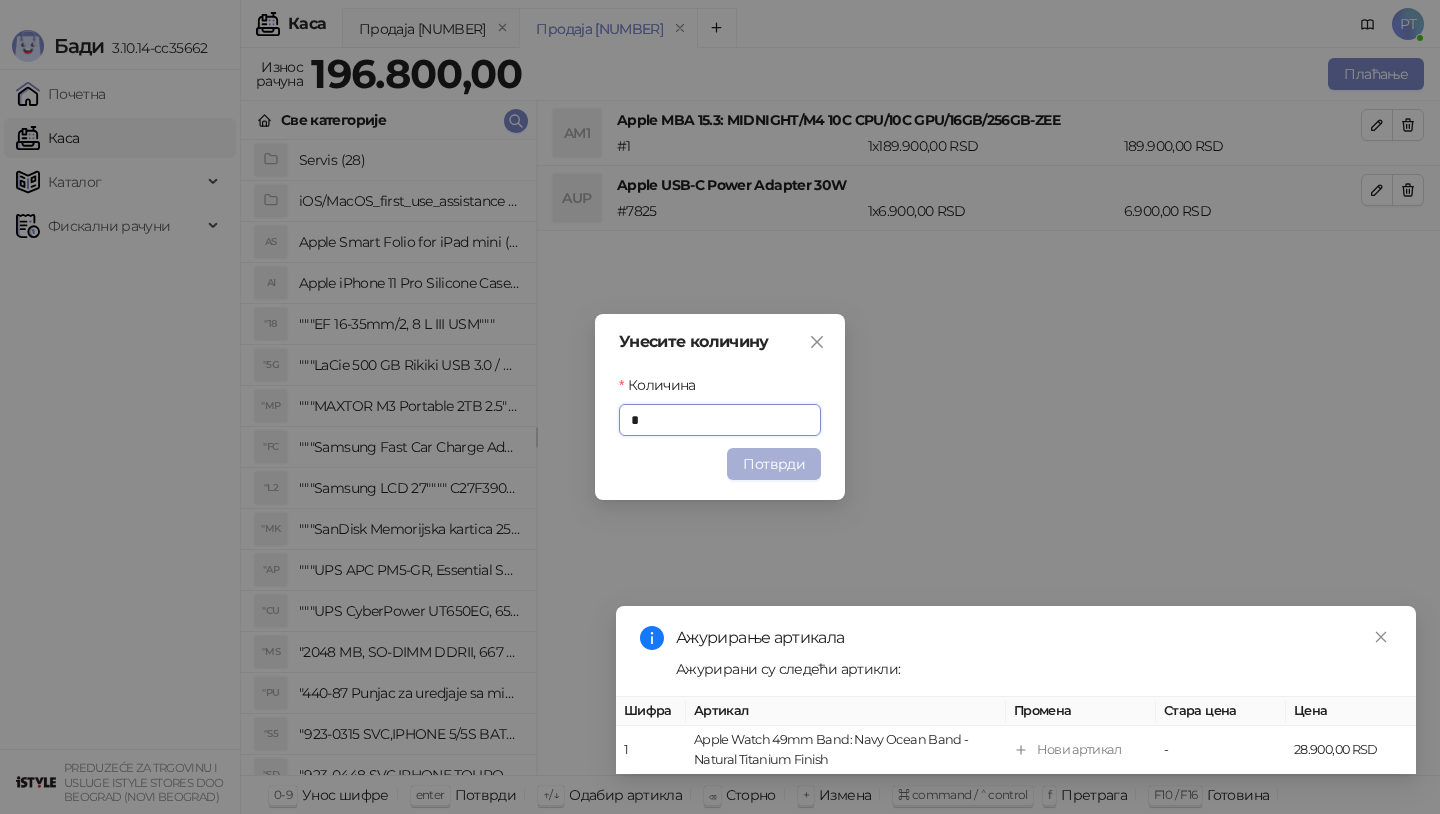 click on "Потврди" at bounding box center (774, 464) 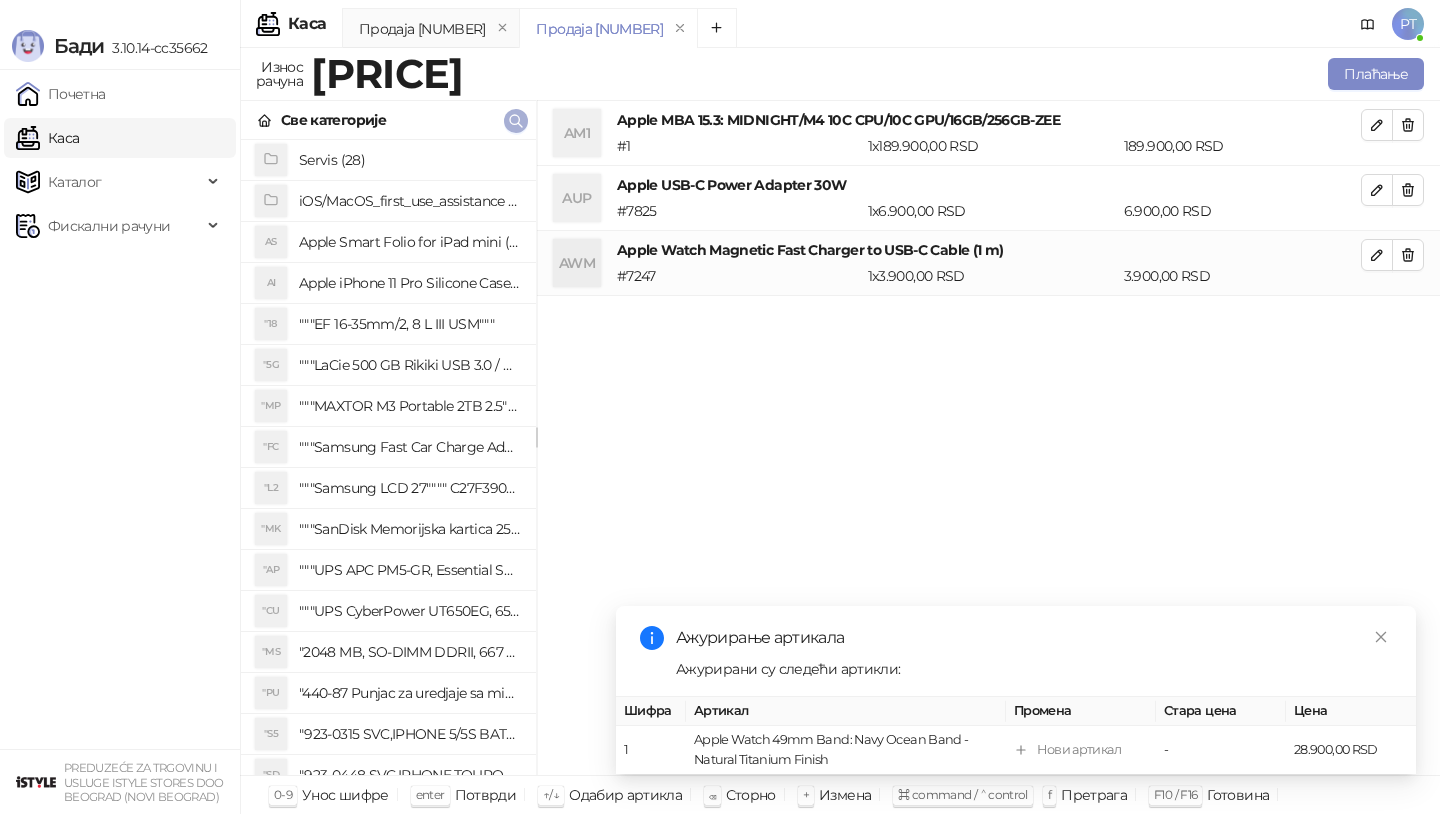 click 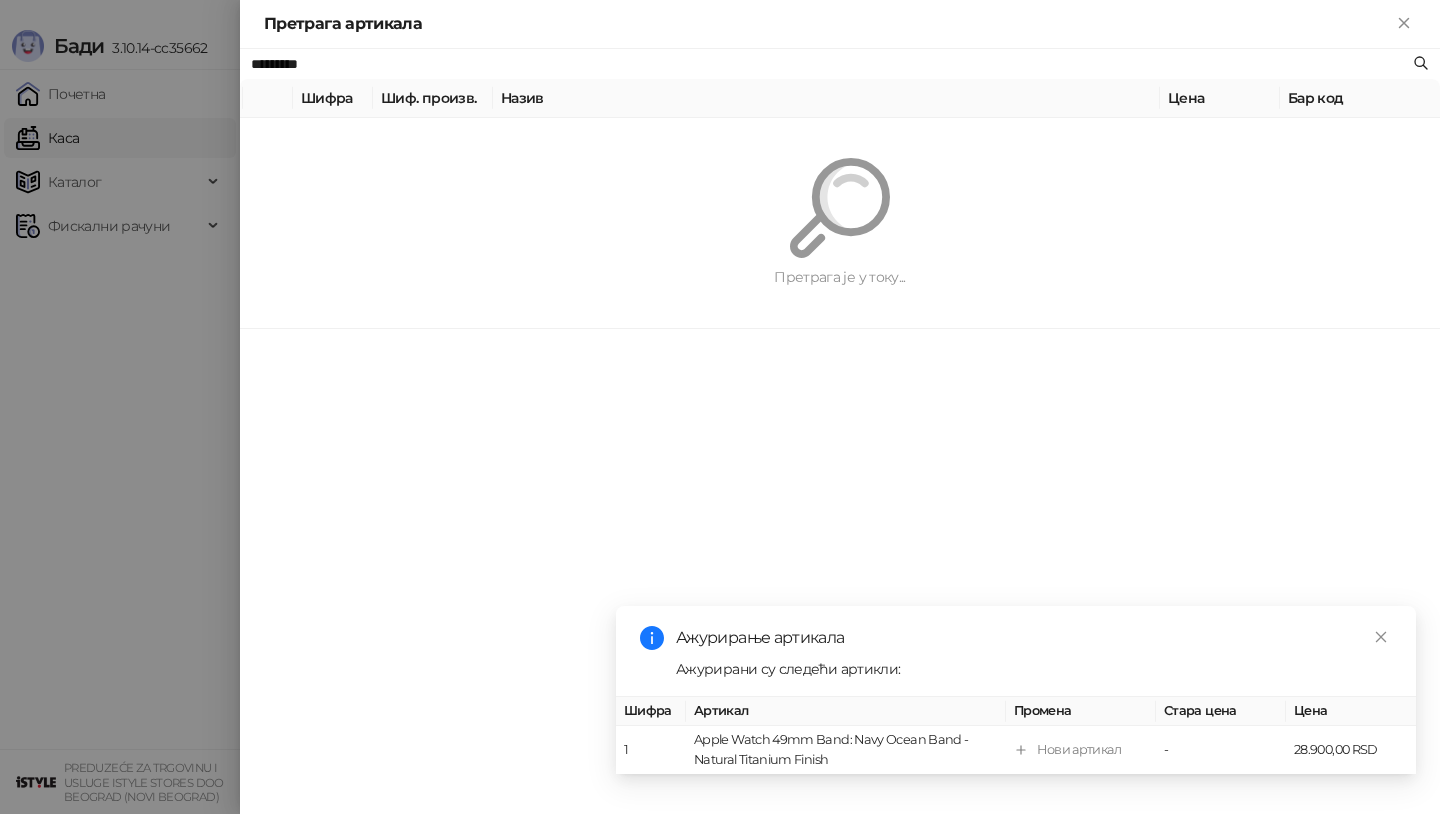 paste 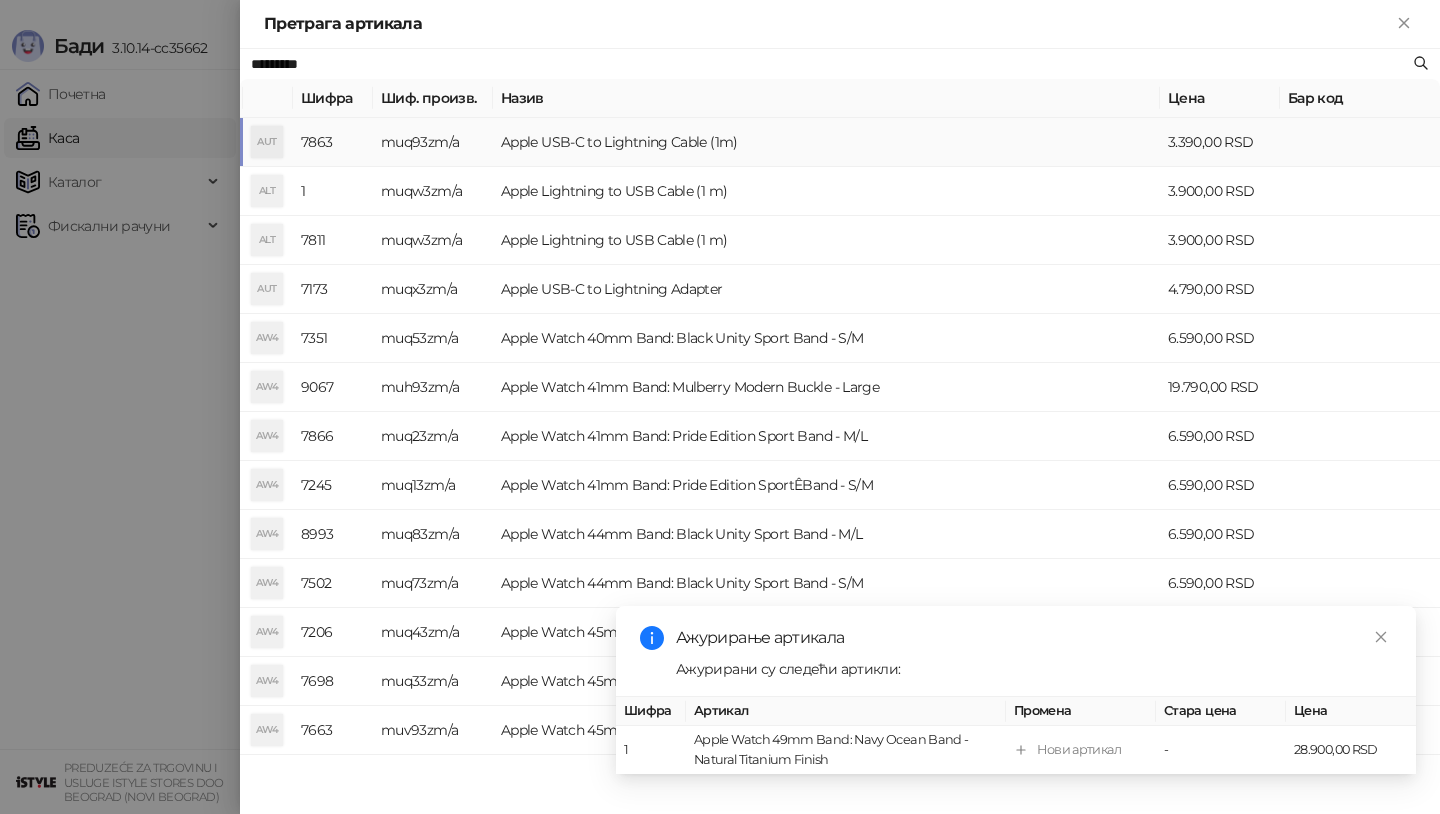 click on "AUT" at bounding box center (267, 142) 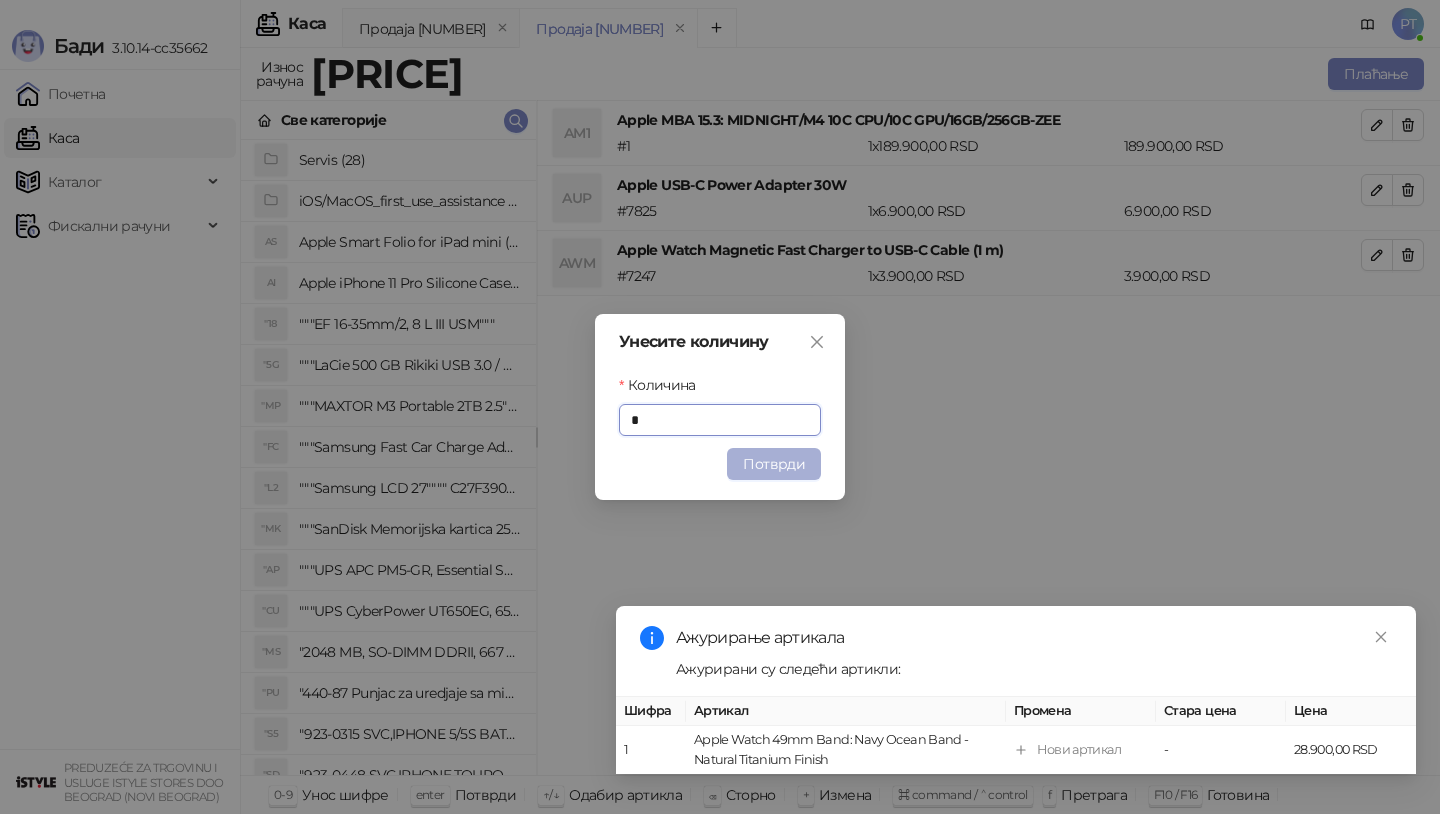 click on "Потврди" at bounding box center [774, 464] 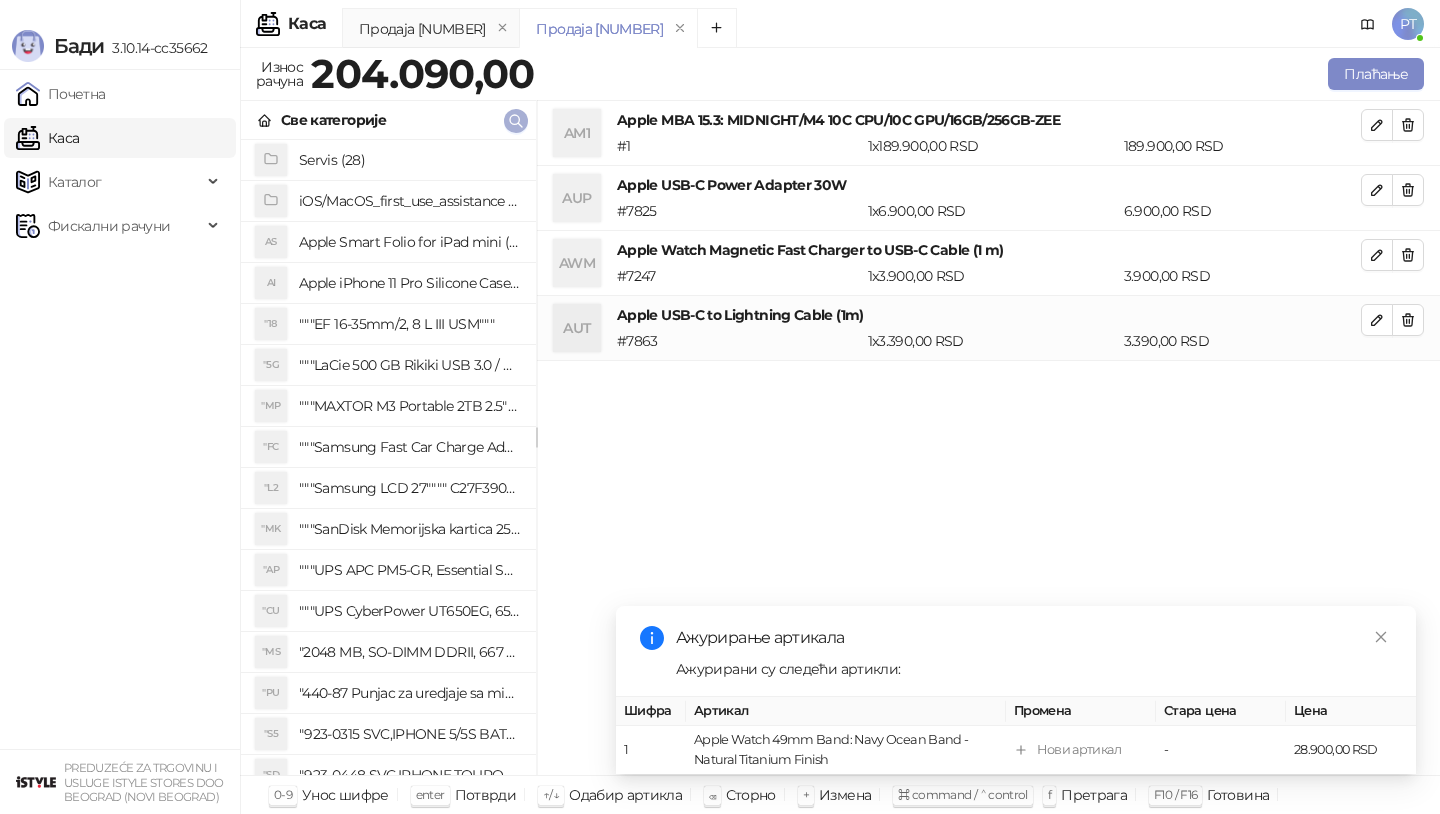 click 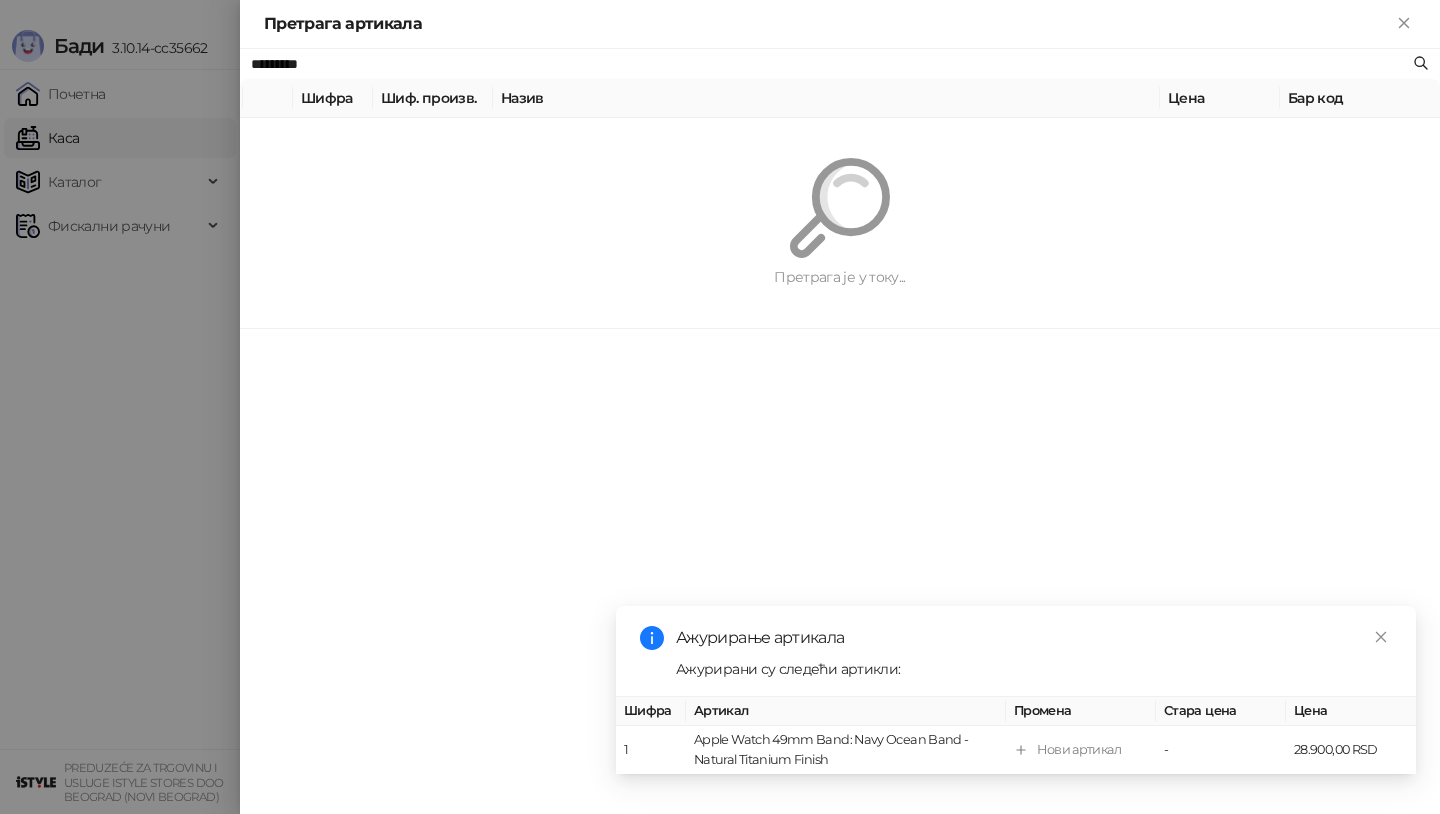 paste on "**********" 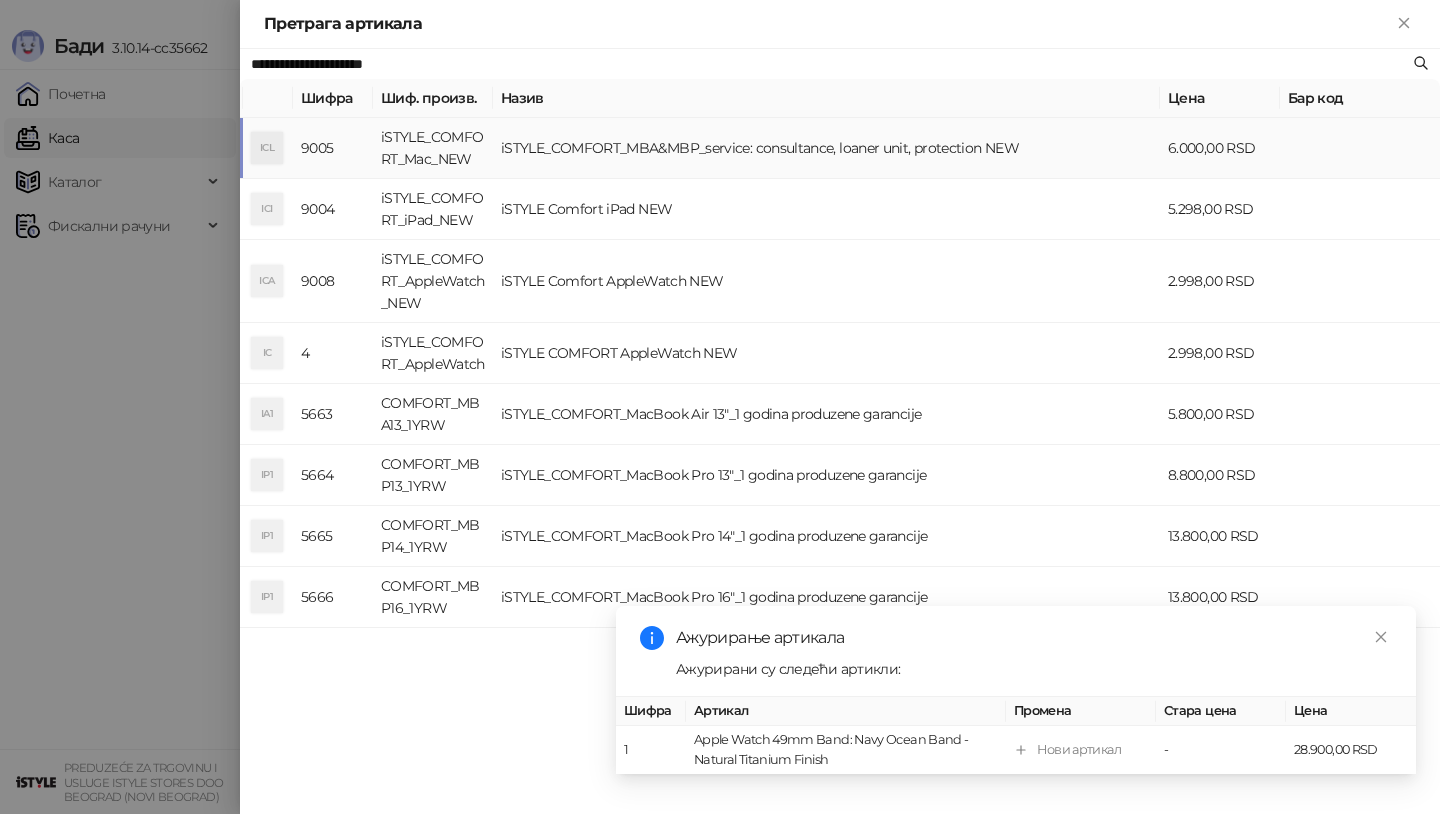click on "ICL" at bounding box center (267, 148) 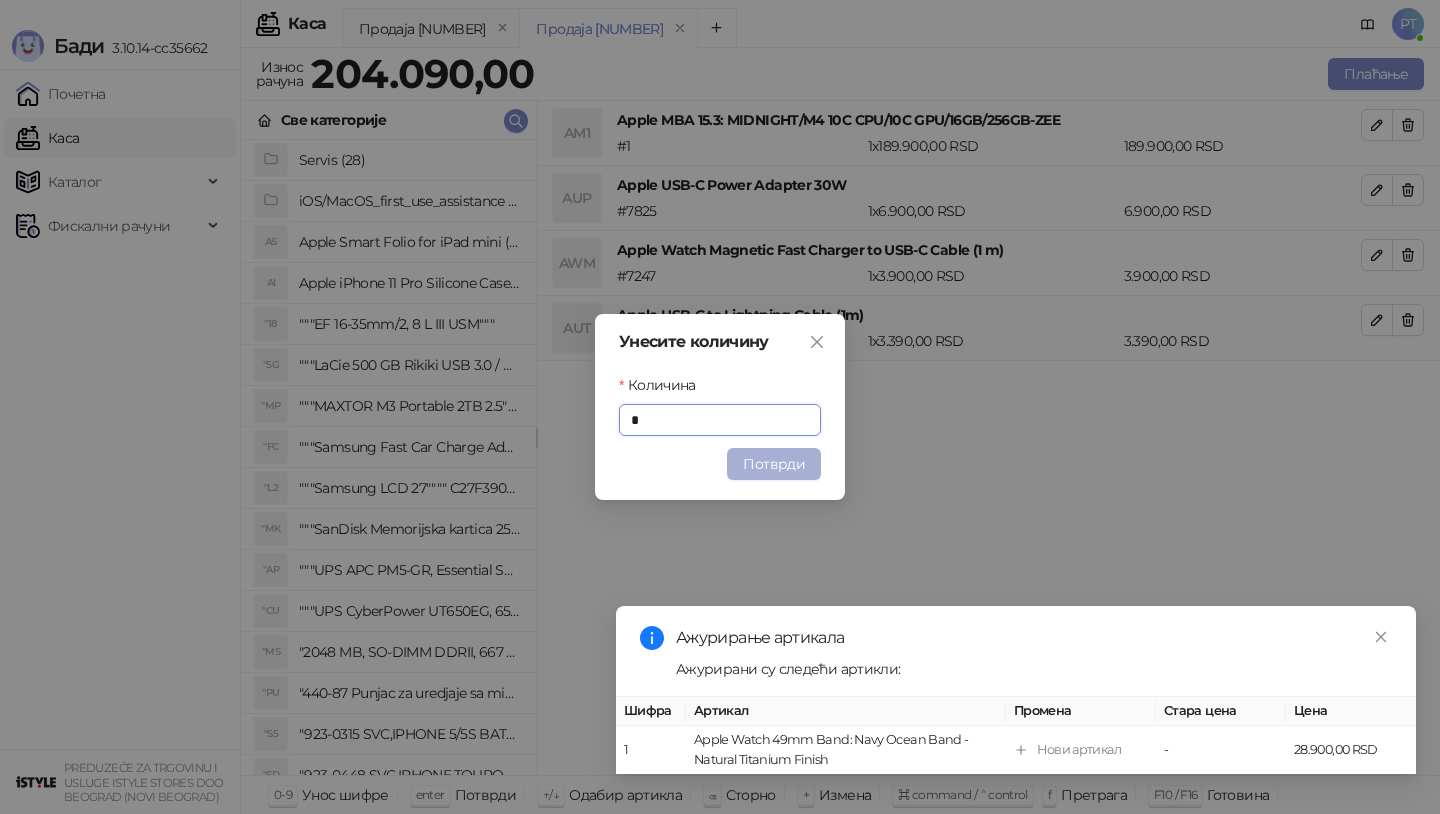 click on "Потврди" at bounding box center (774, 464) 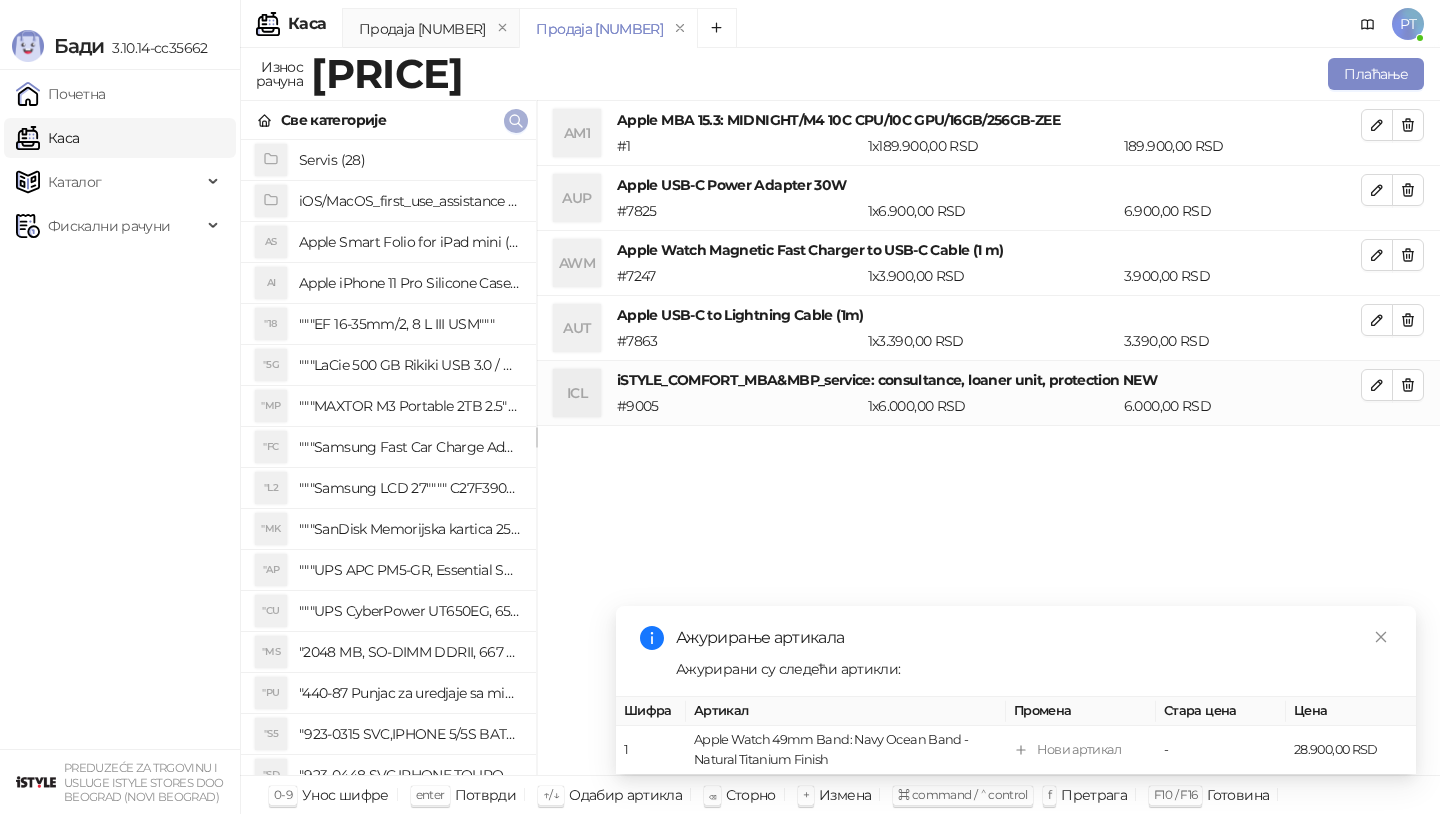 click 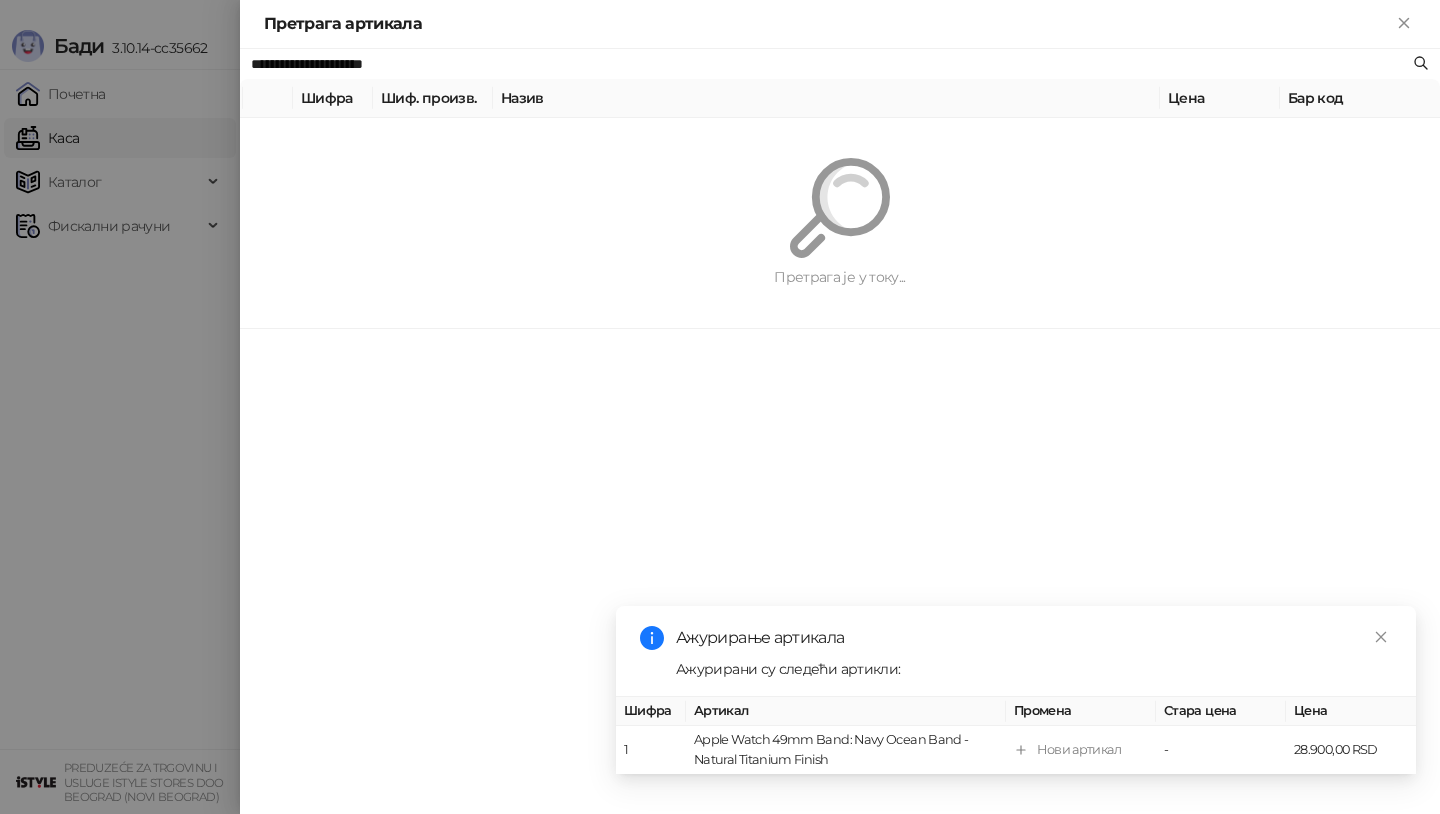 paste 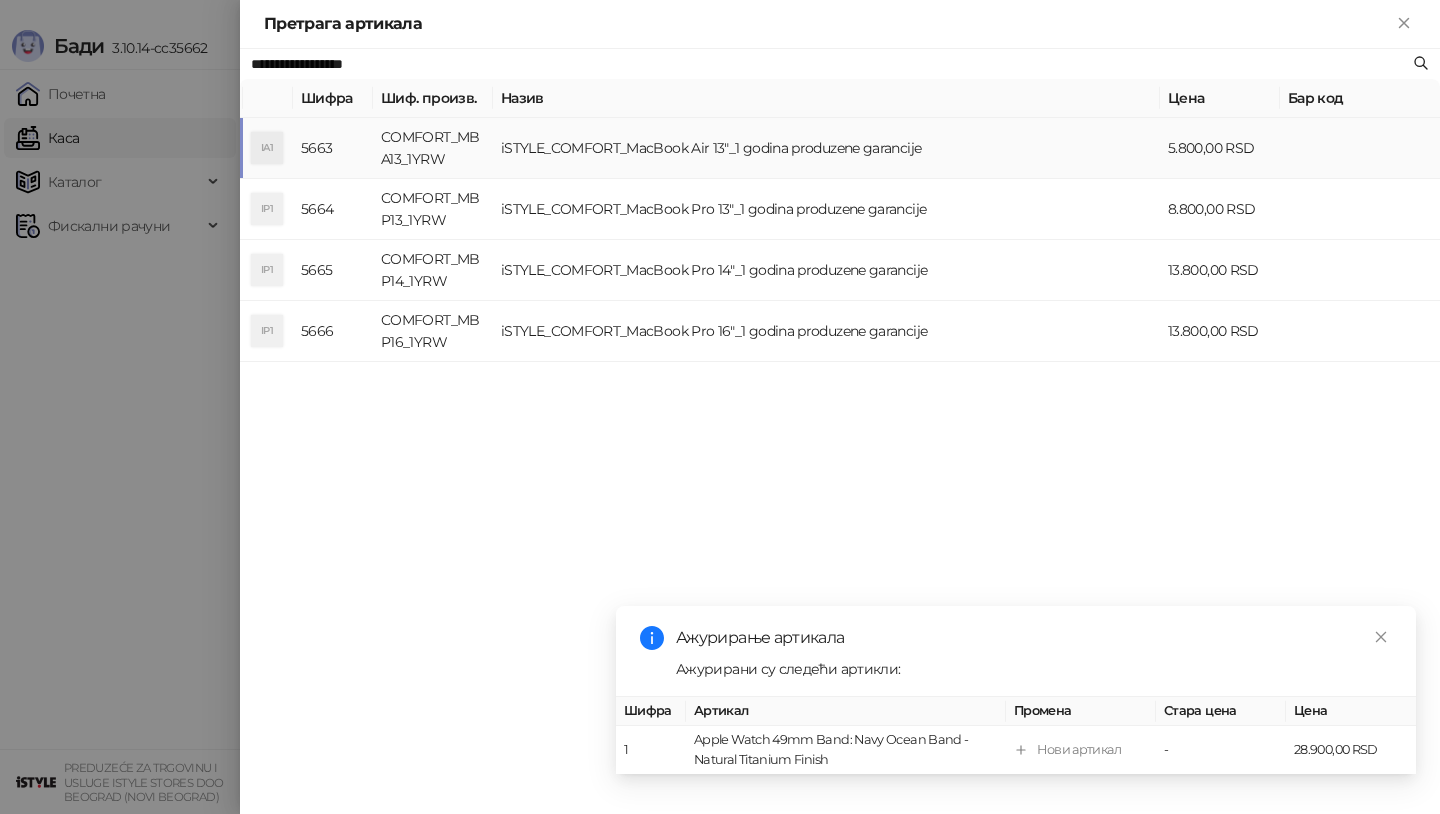 type on "**********" 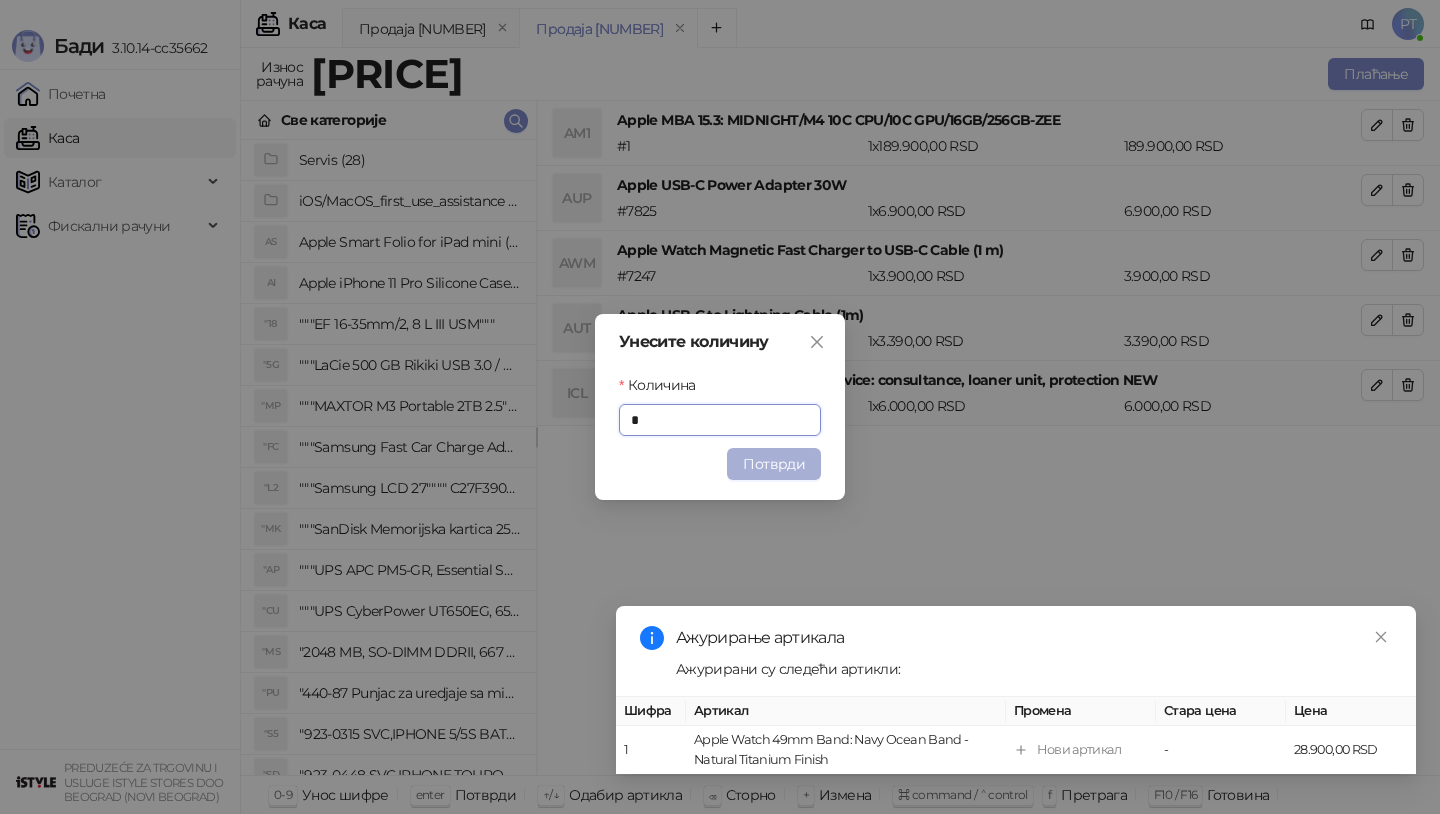click on "Потврди" at bounding box center (774, 464) 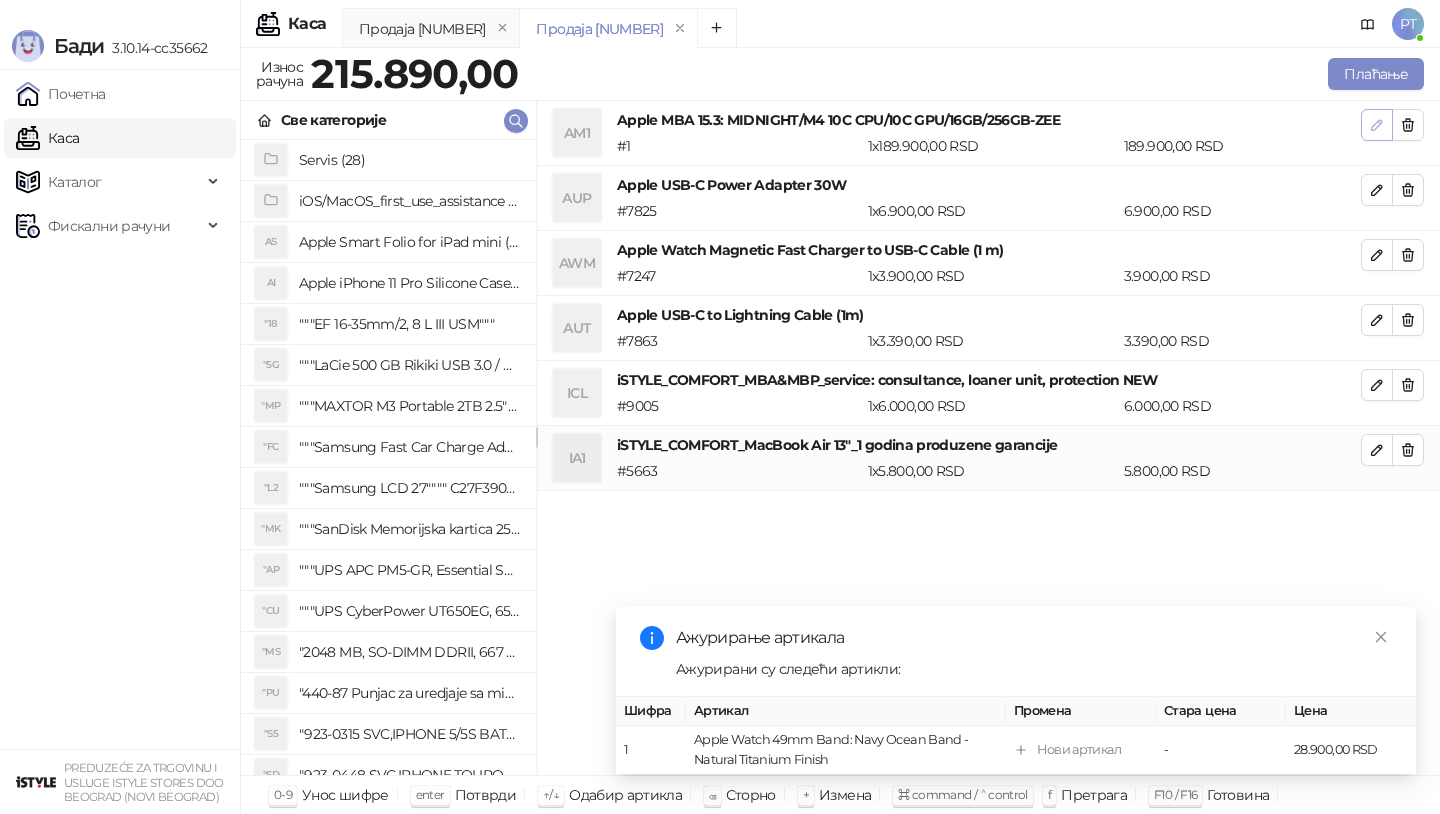 click 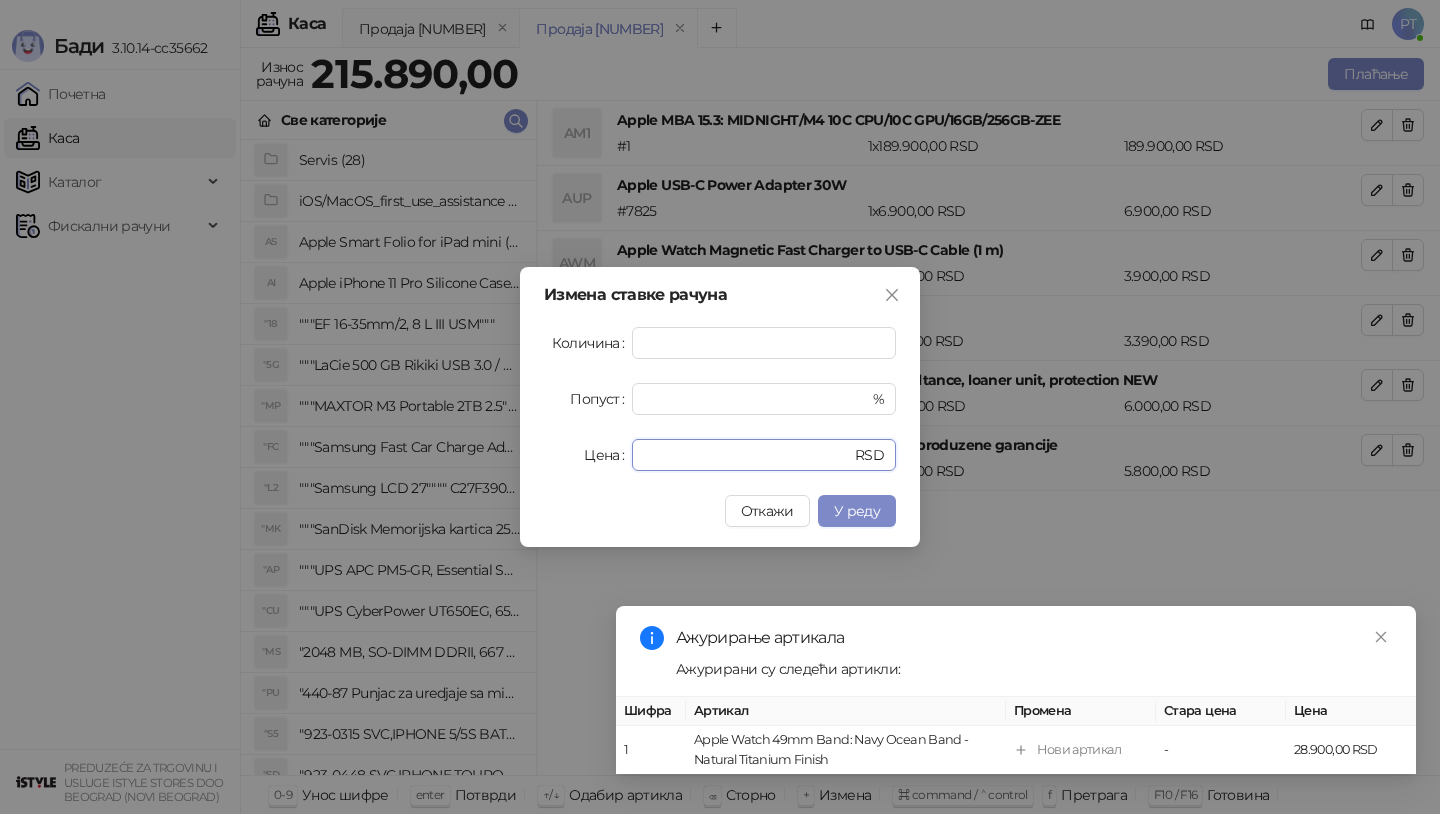 drag, startPoint x: 708, startPoint y: 463, endPoint x: 515, endPoint y: 452, distance: 193.31322 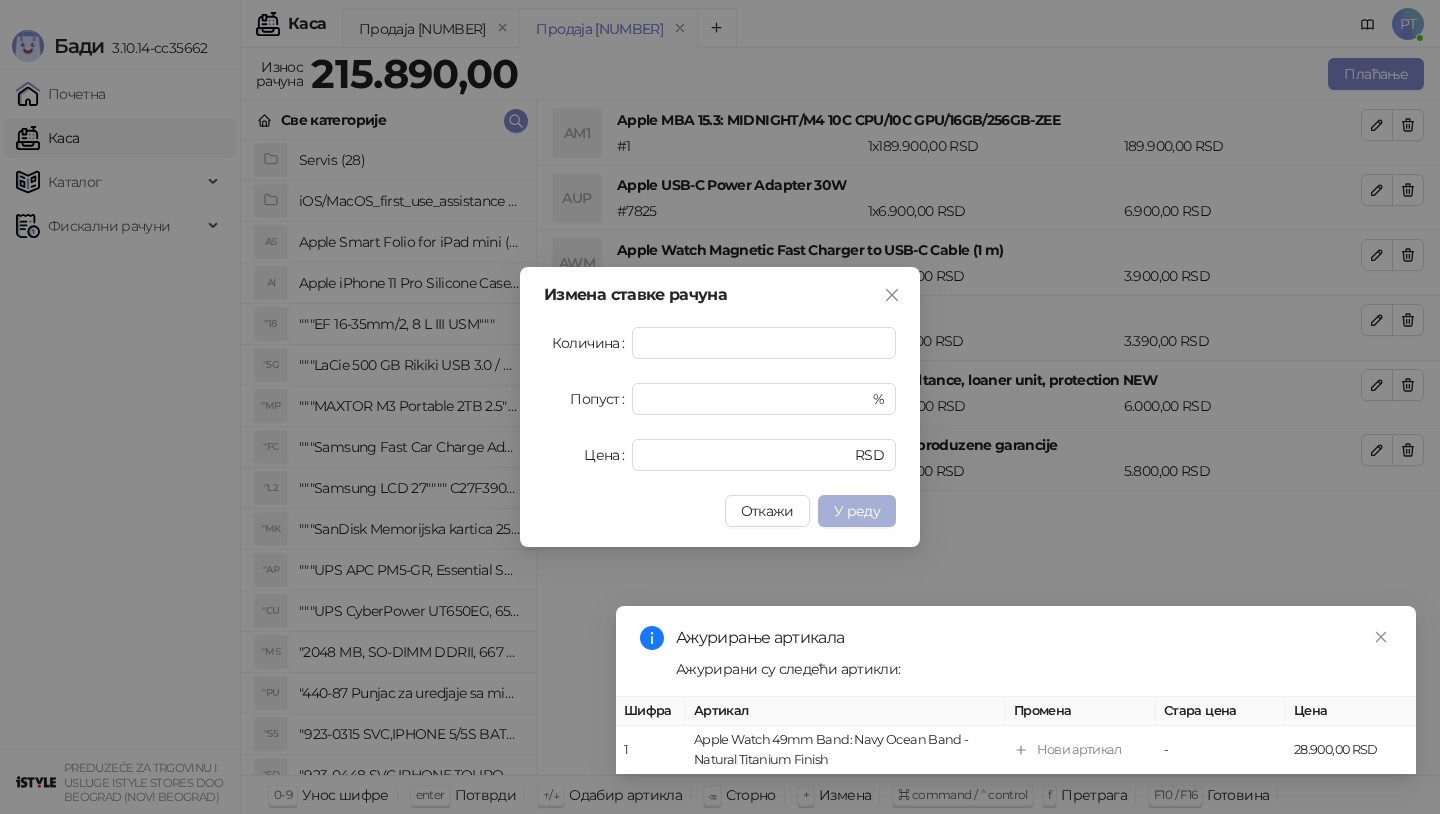 type on "******" 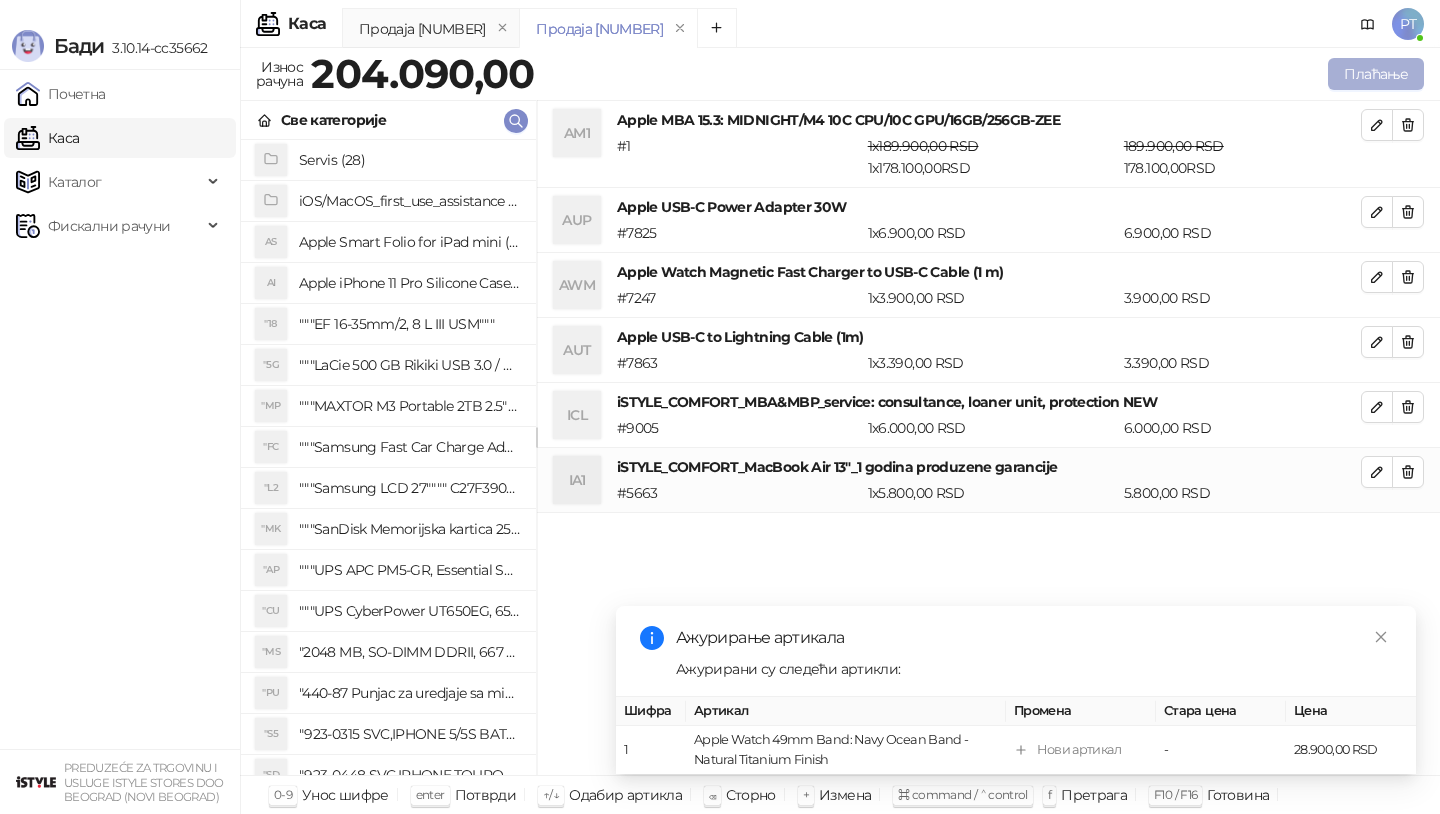 click on "Плаћање" at bounding box center [1376, 74] 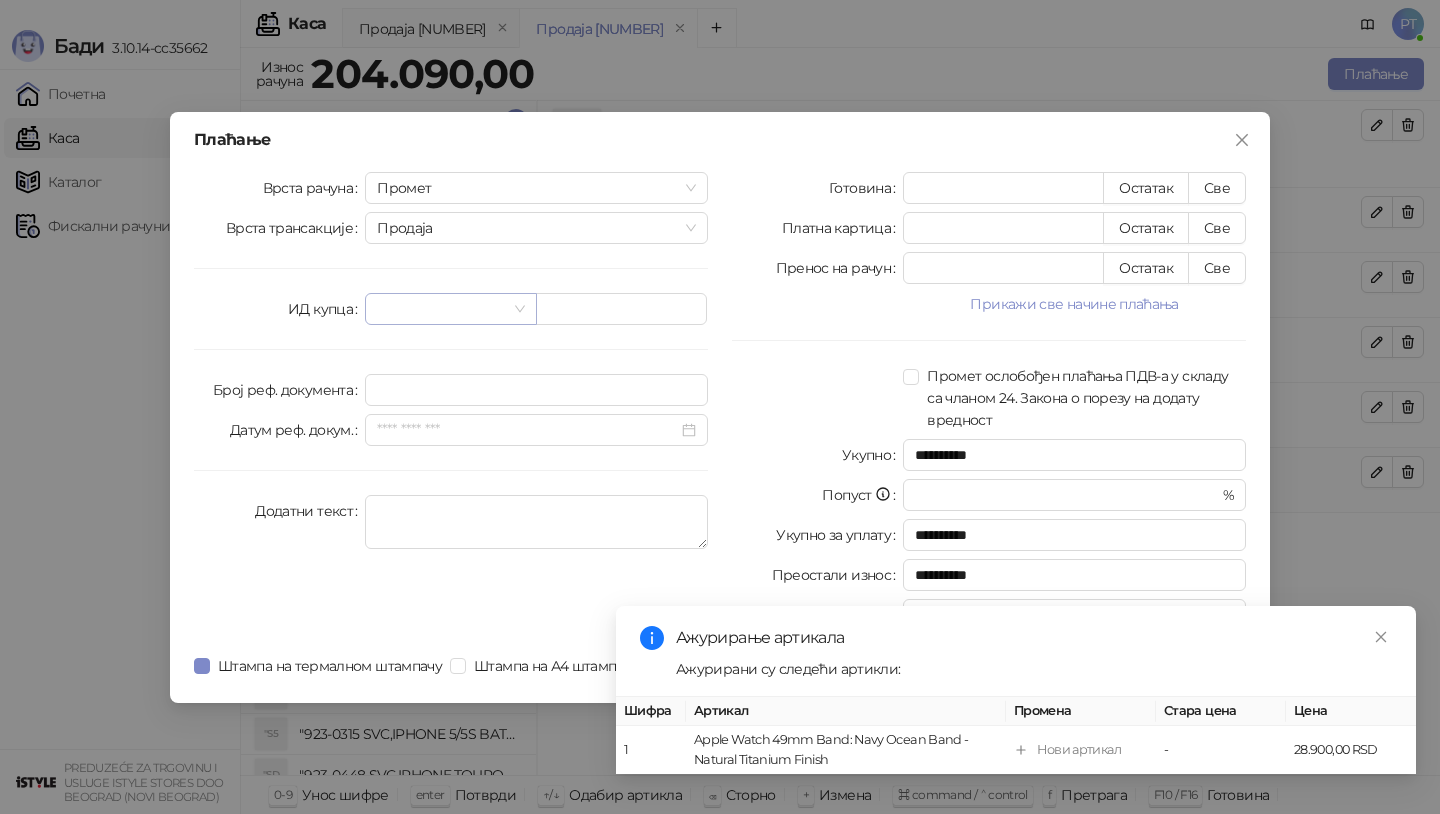 click at bounding box center [450, 309] 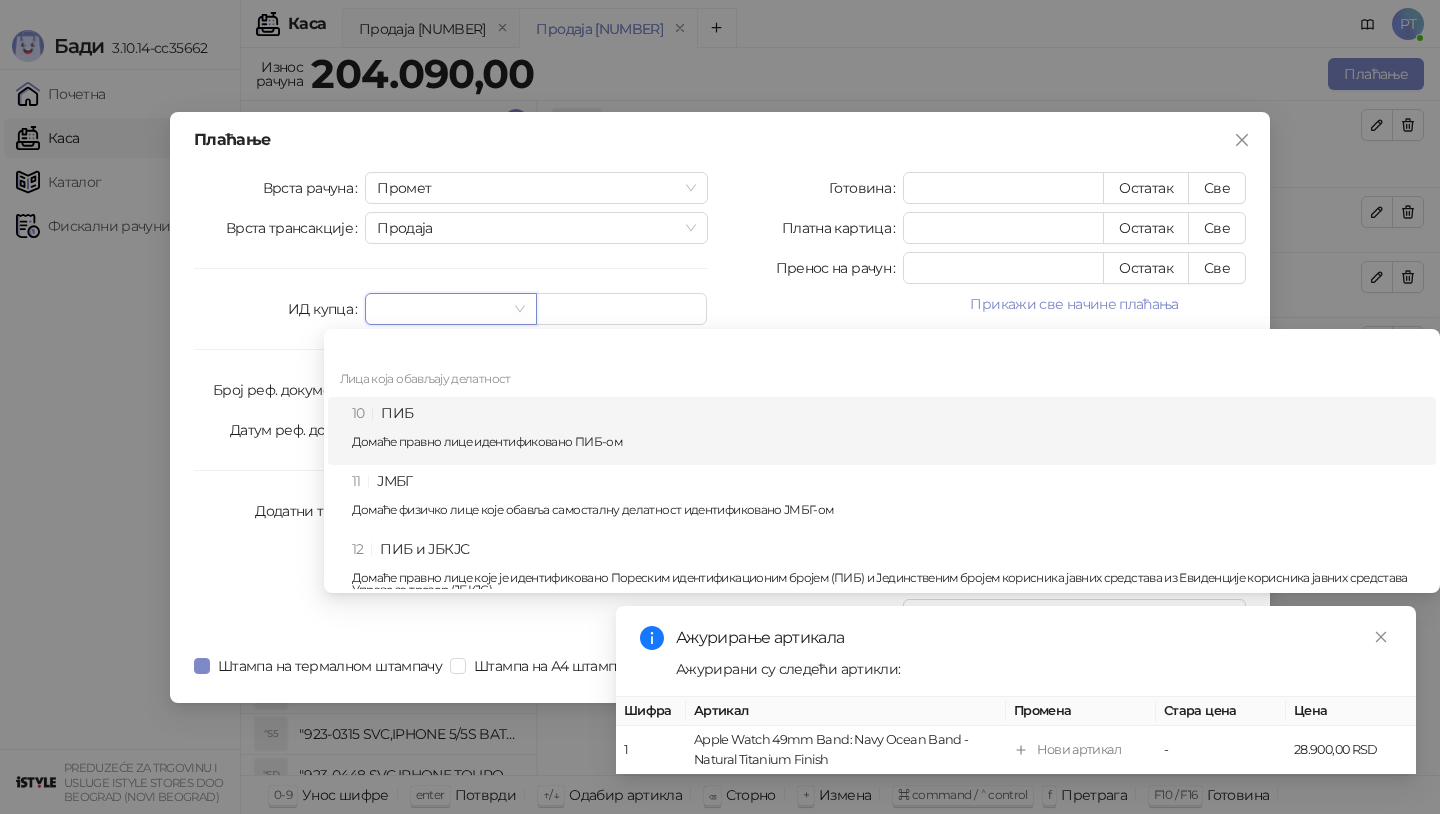 click on "10 ПИБ Домаће правно лице идентификовано ПИБ-ом" at bounding box center (888, 431) 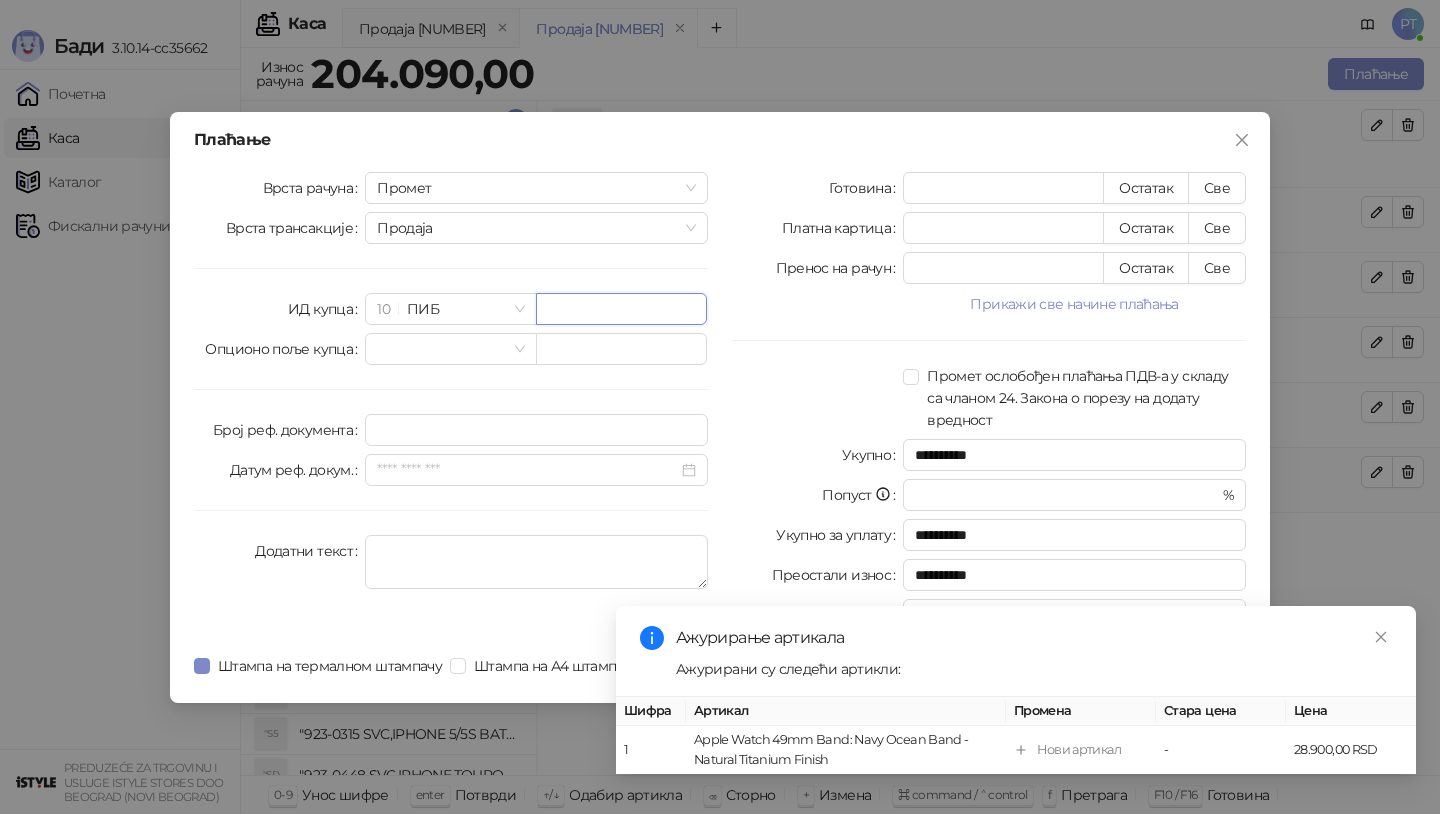 paste on "*********" 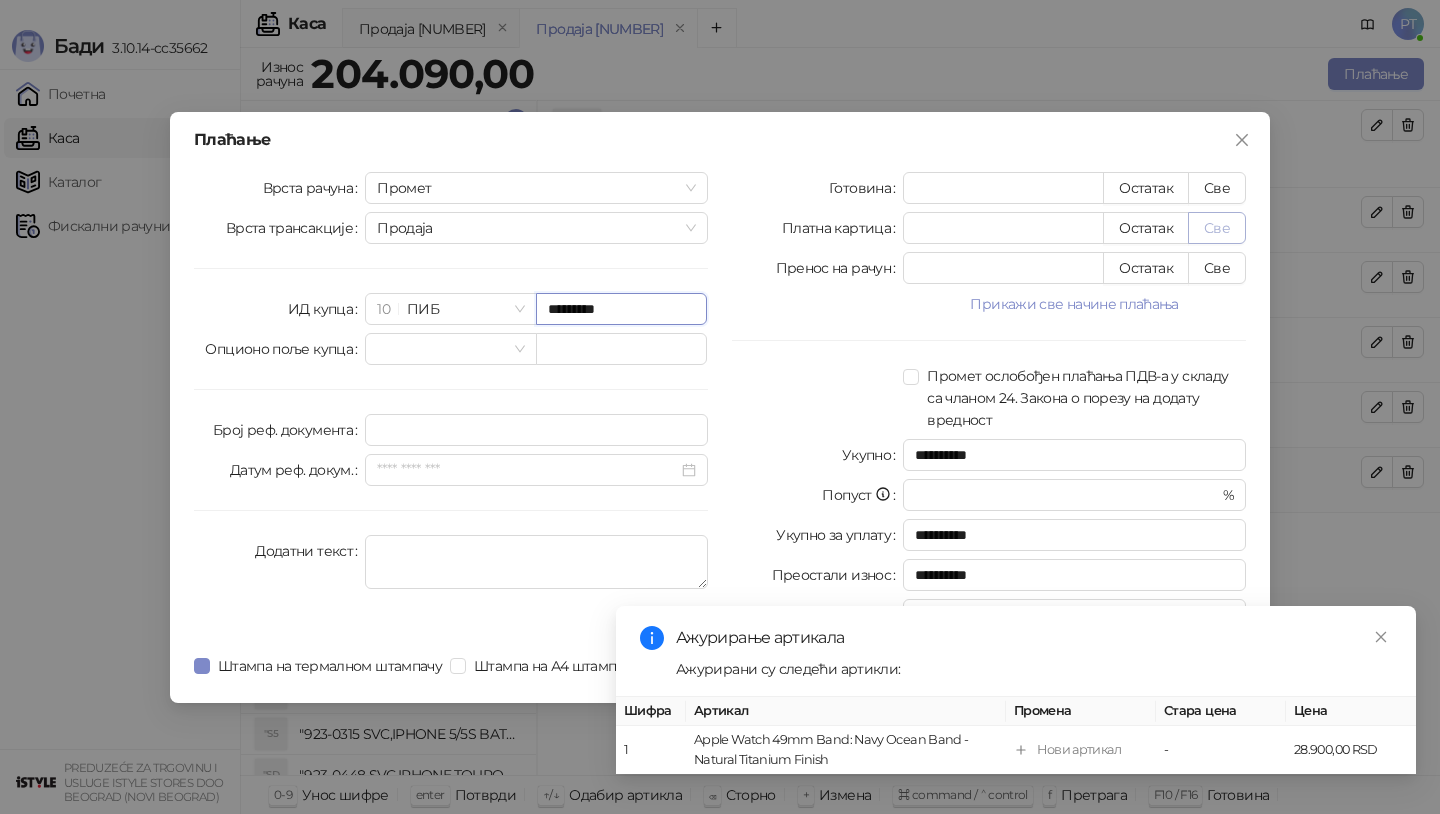 type on "*********" 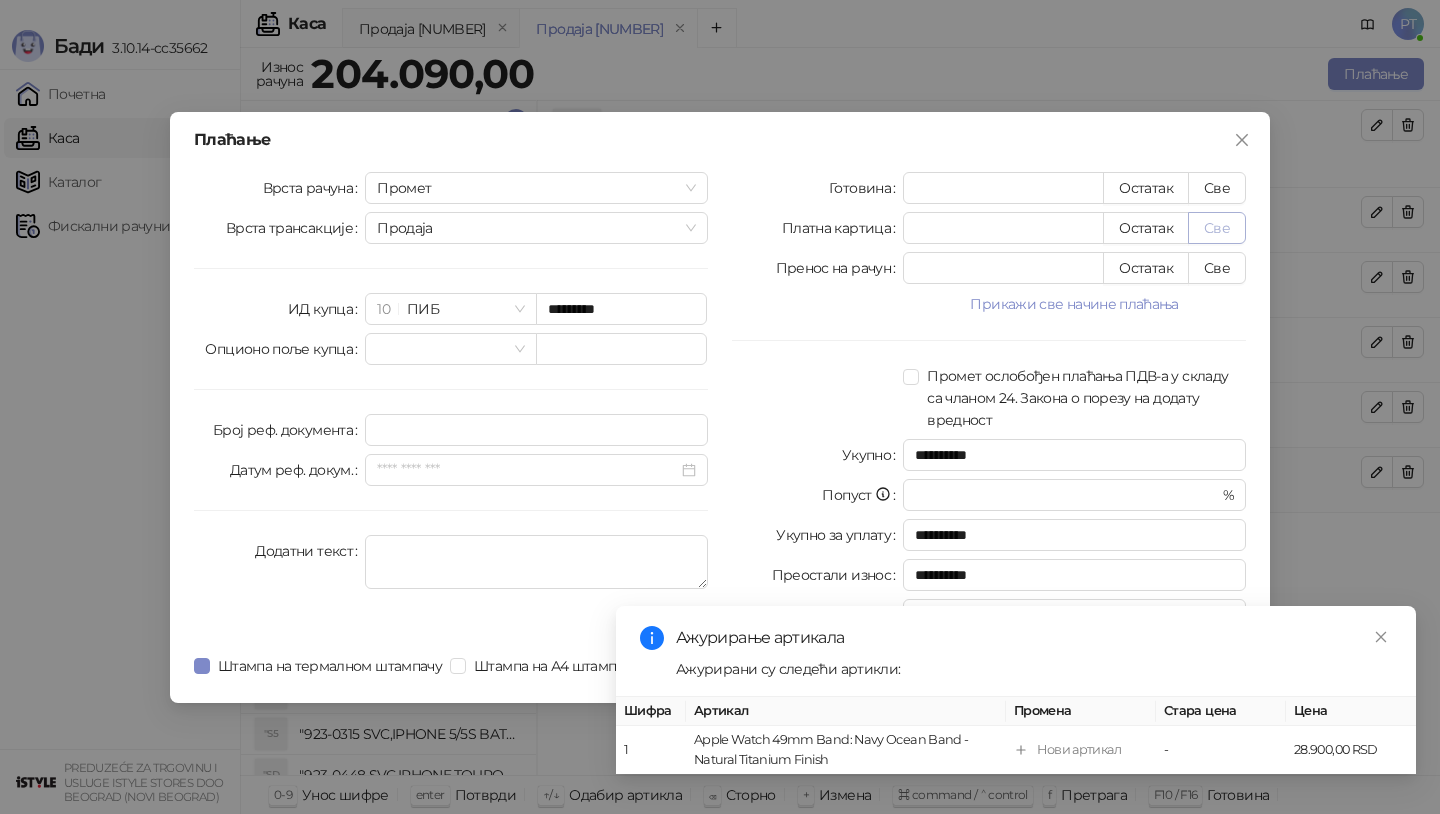 click on "Све" at bounding box center (1217, 228) 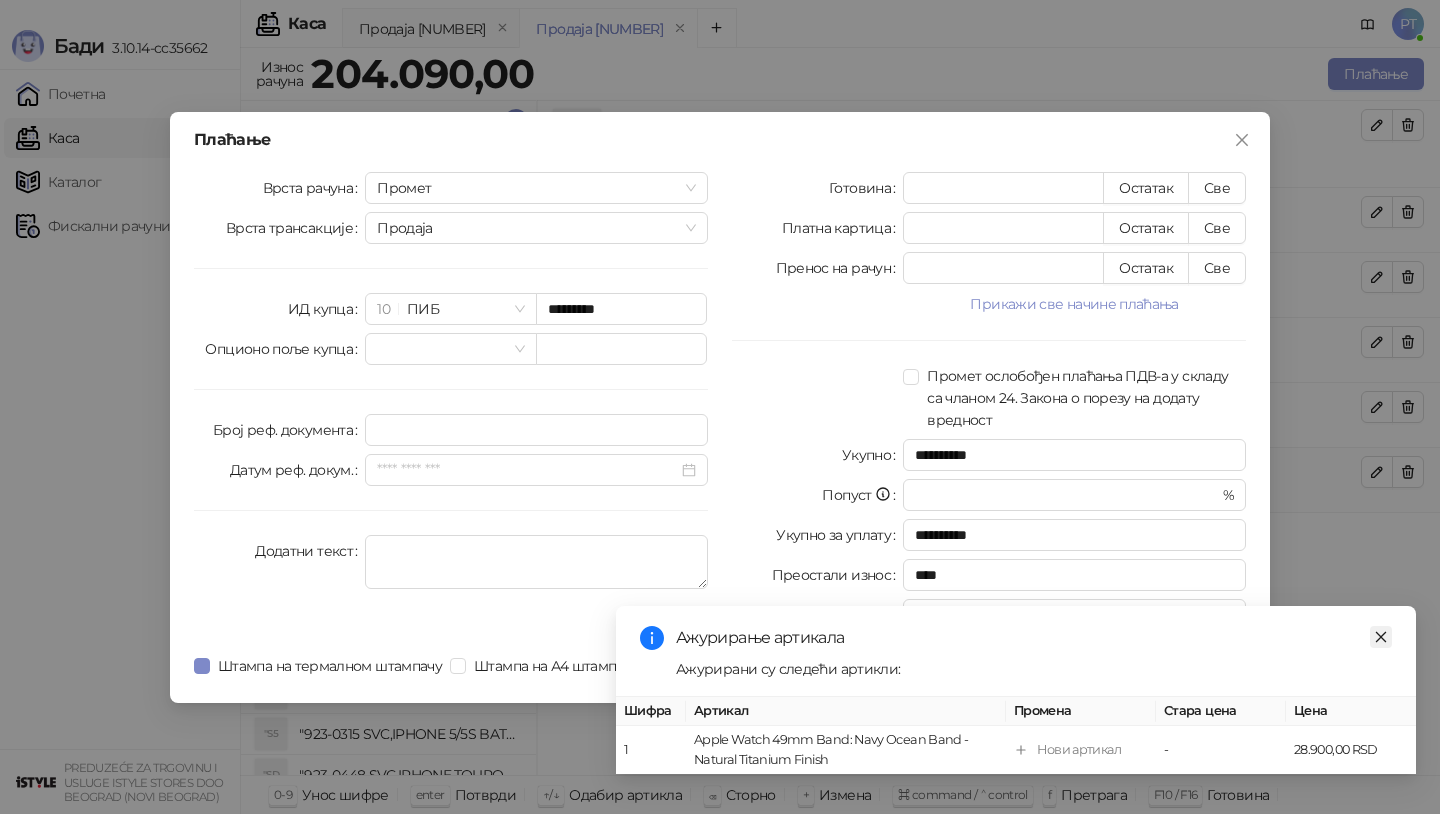 click 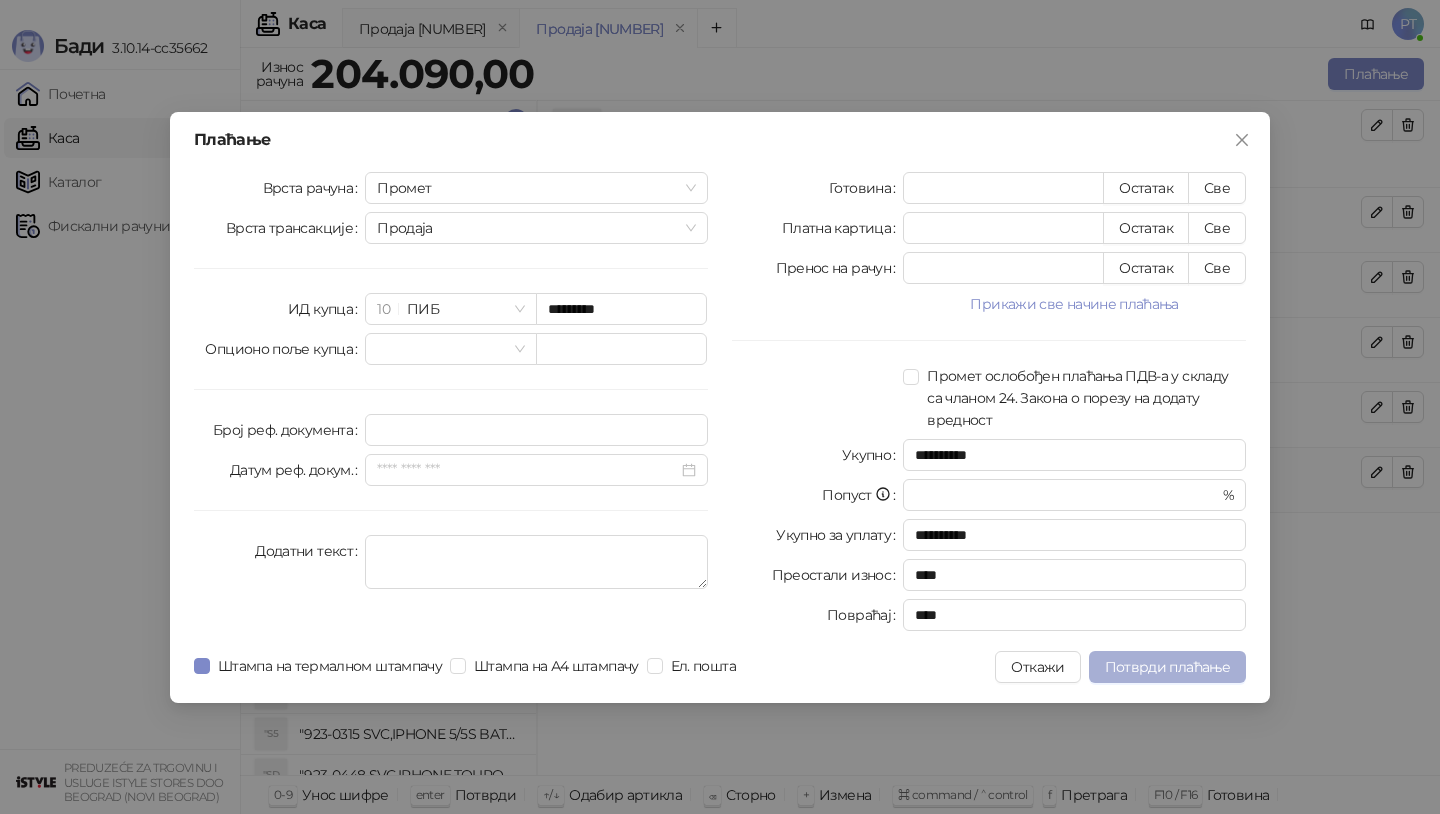 click on "Потврди плаћање" at bounding box center [1167, 667] 